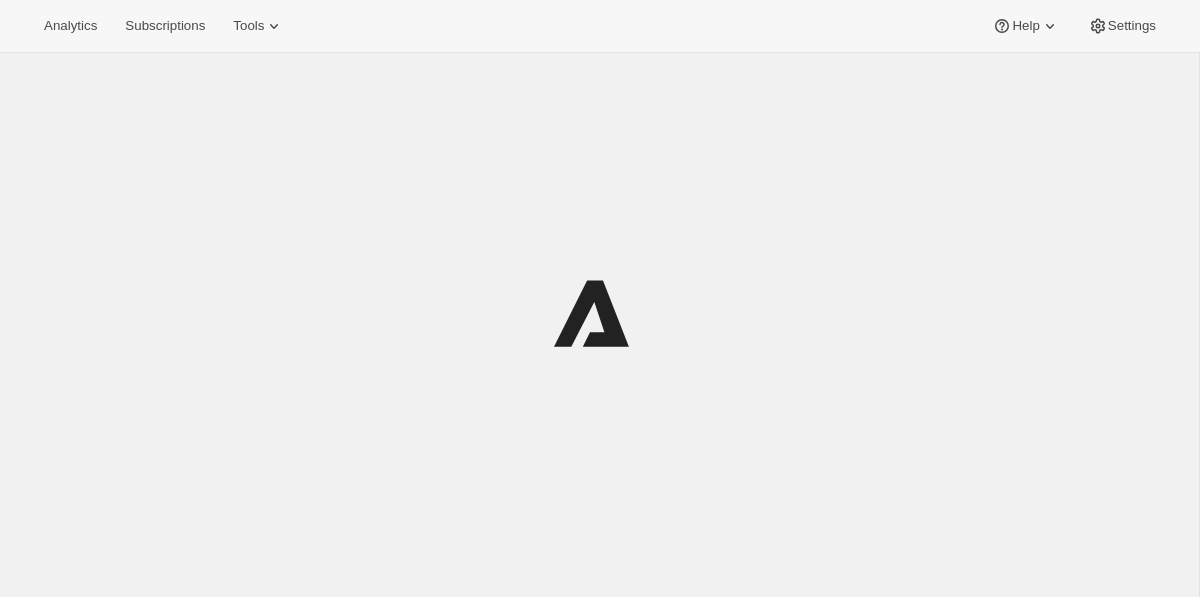 scroll, scrollTop: 0, scrollLeft: 0, axis: both 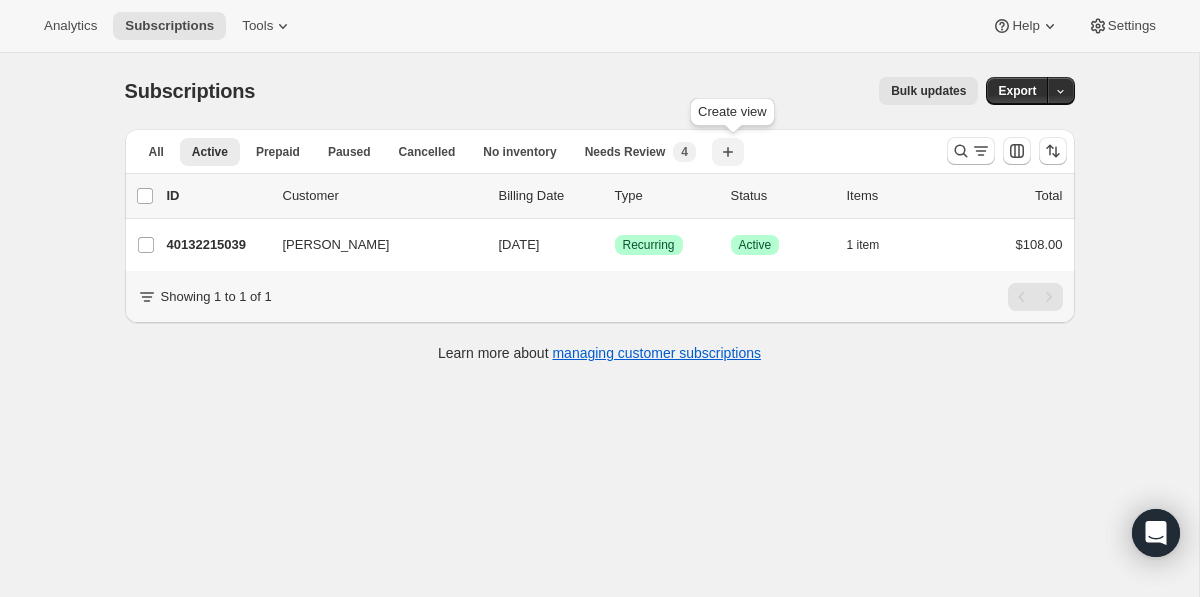 click 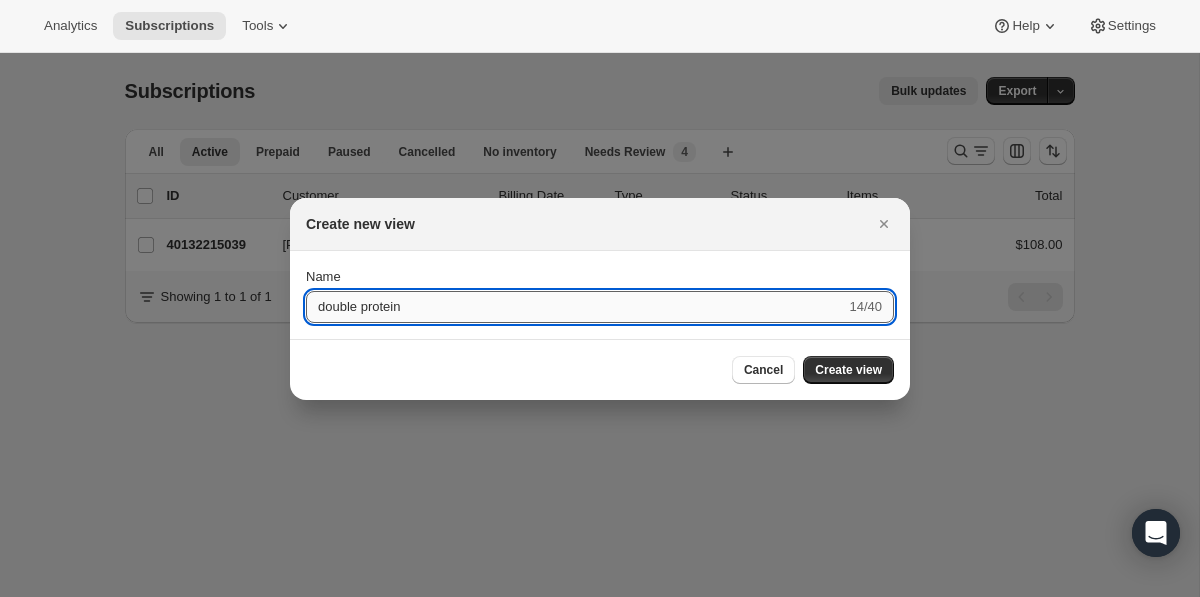 type on "double protein" 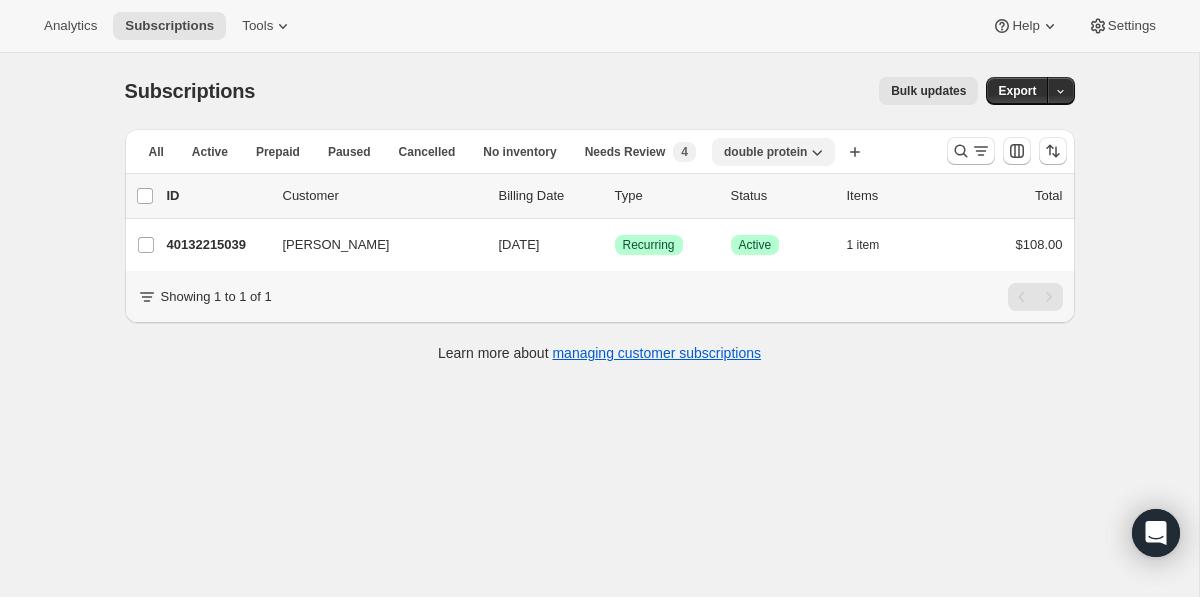 click 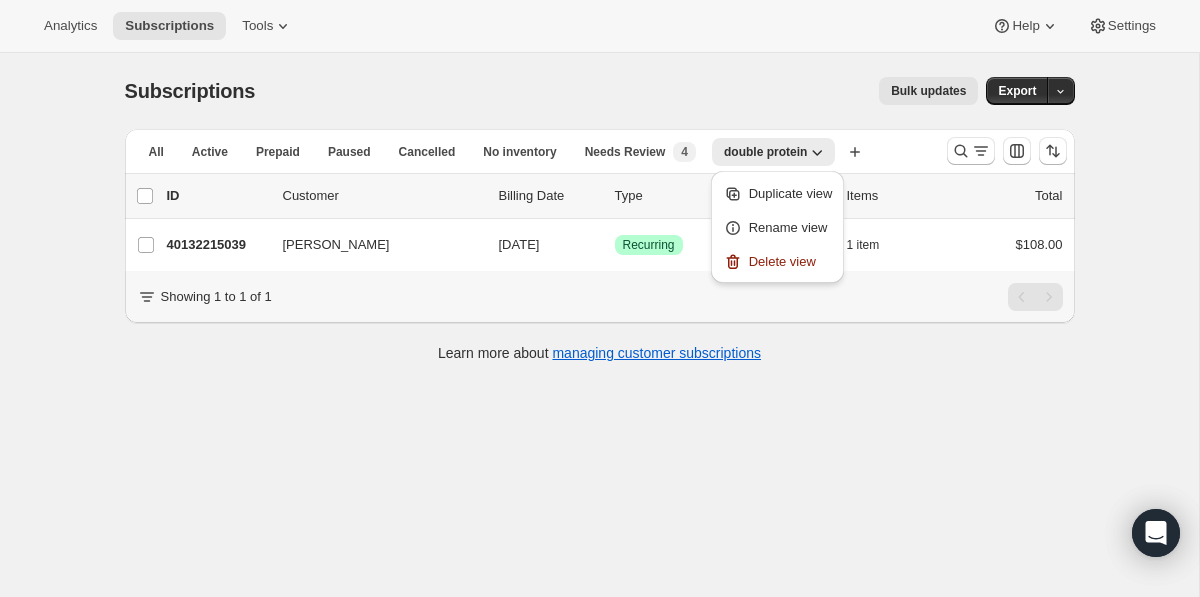 click on "Bulk updates" at bounding box center (628, 91) 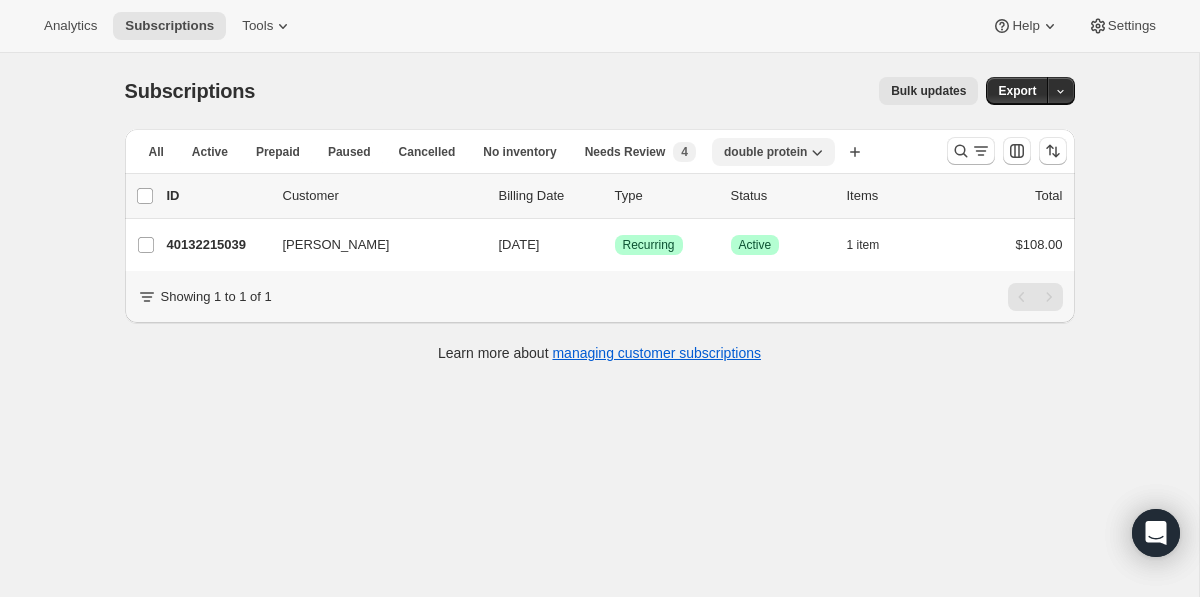 click on "double protein" at bounding box center (765, 152) 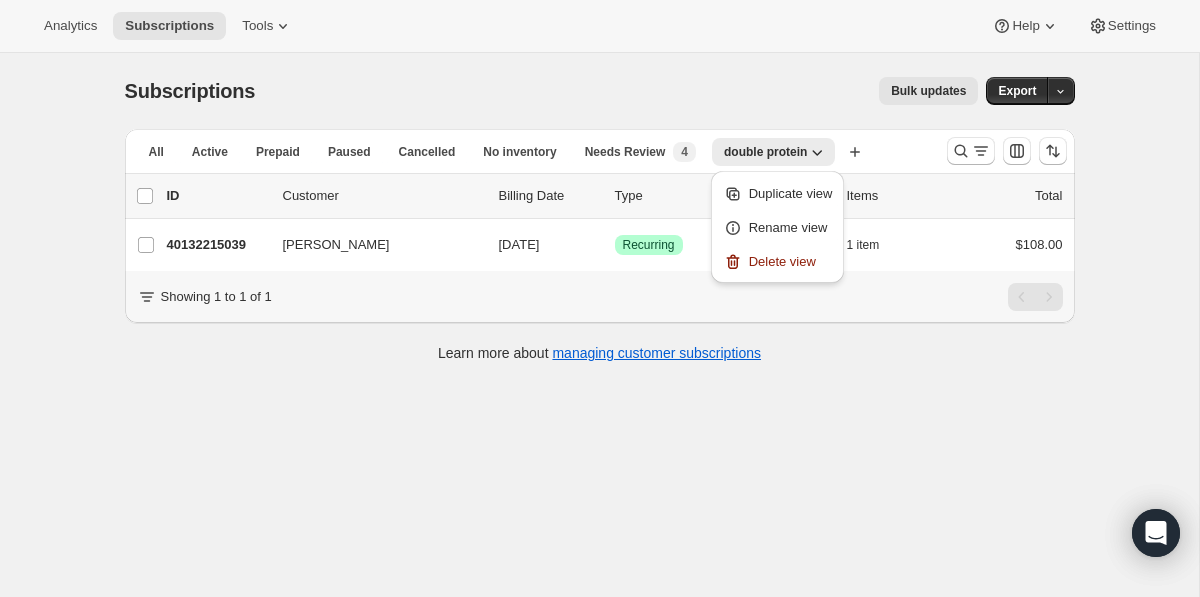 click on "Analytics Subscriptions Tools Help Settings" at bounding box center [600, 26] 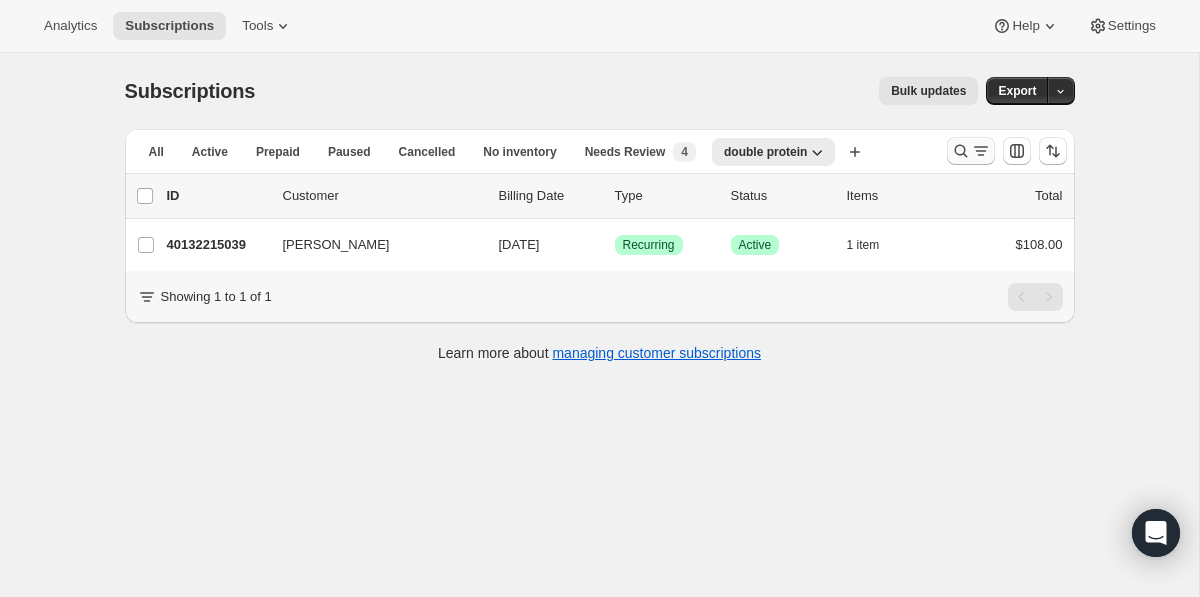 click 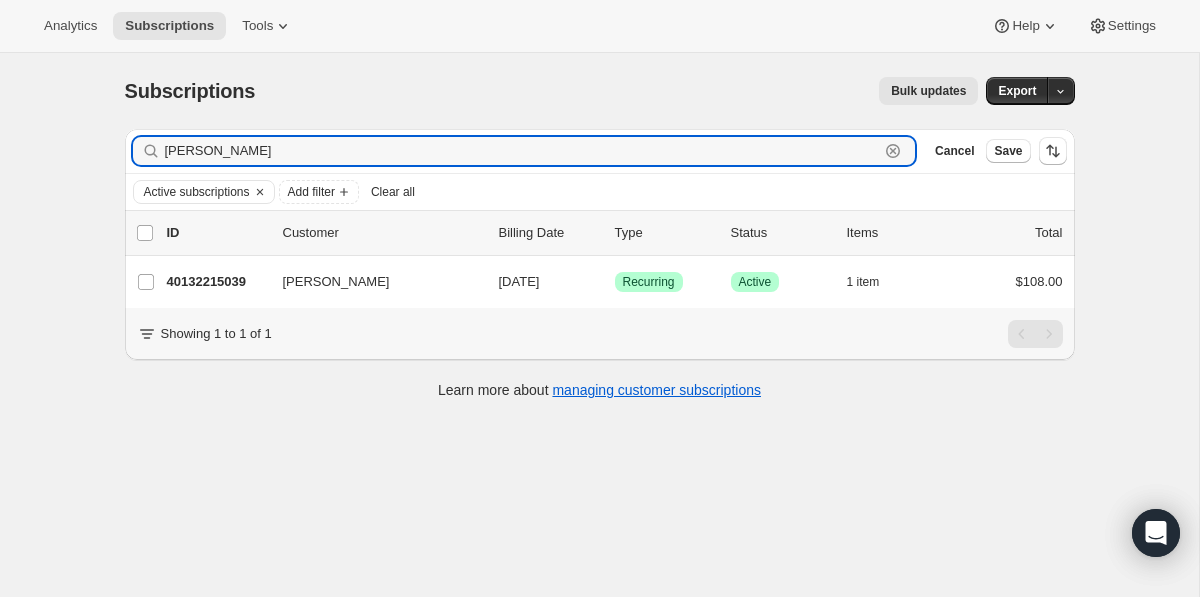 click 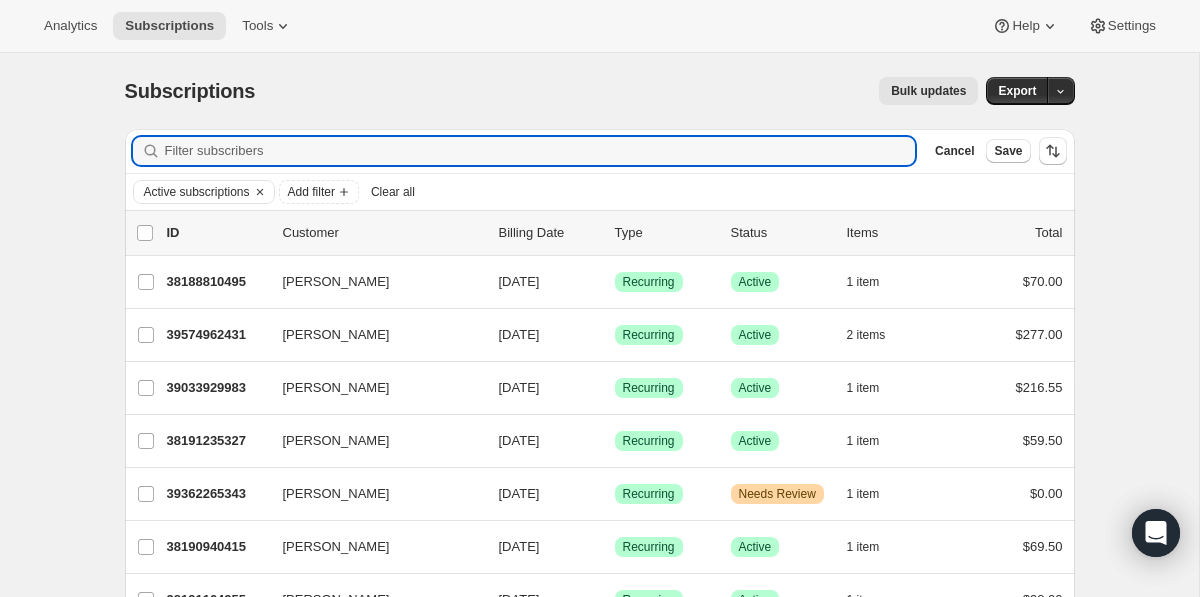 click on "Subscriptions. This page is ready Subscriptions Bulk updates More actions Bulk updates Export" at bounding box center [600, 91] 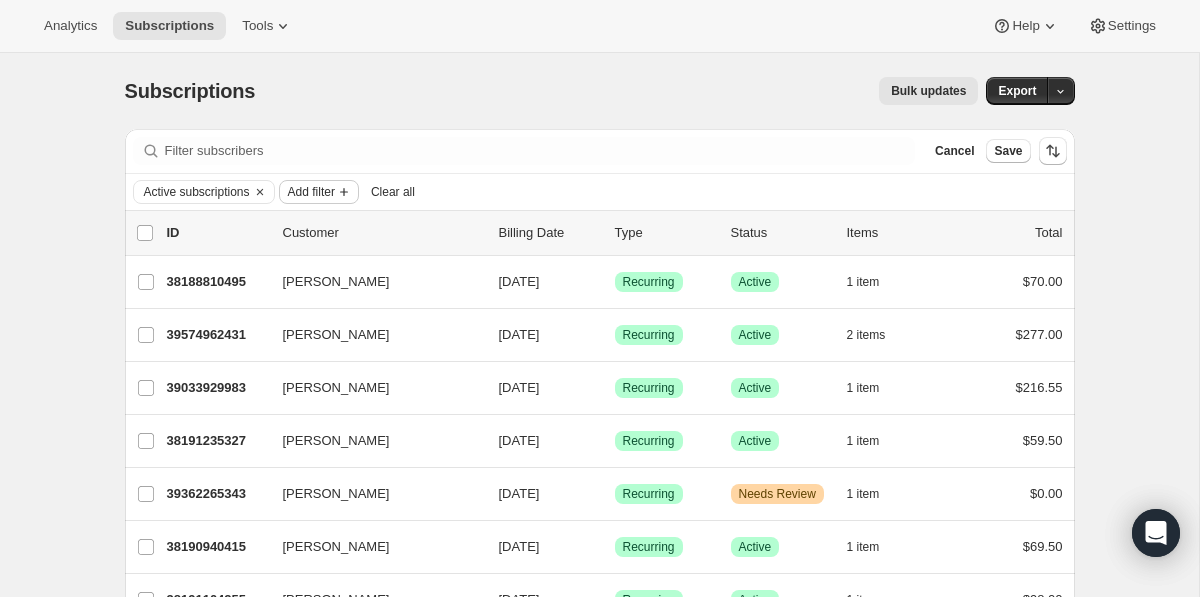 click on "Add filter" at bounding box center (311, 192) 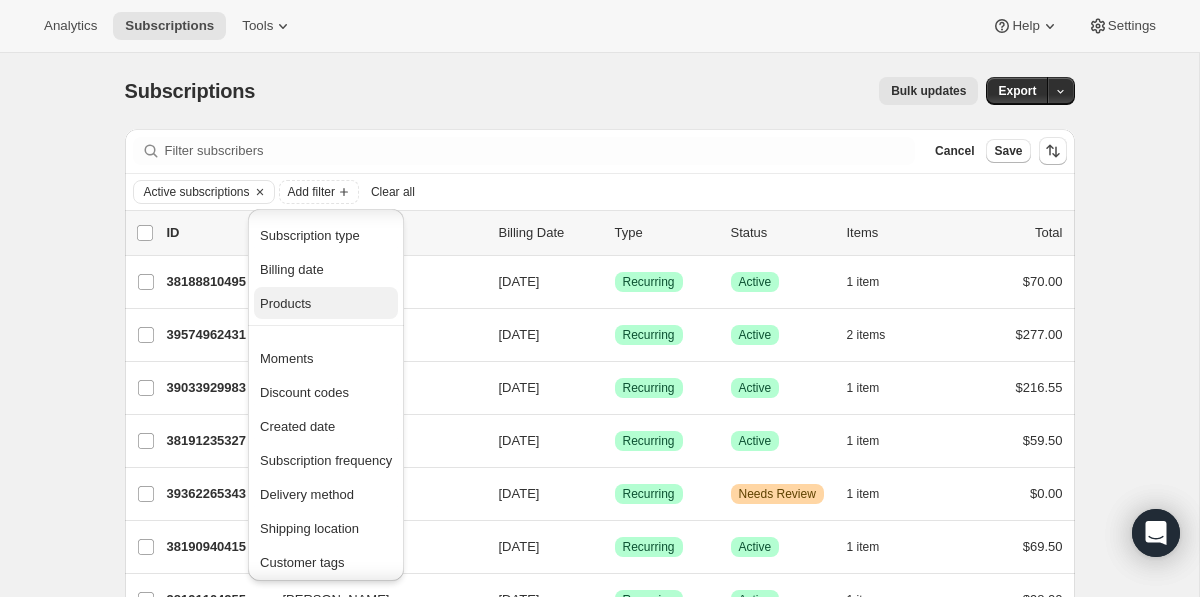 scroll, scrollTop: 0, scrollLeft: 0, axis: both 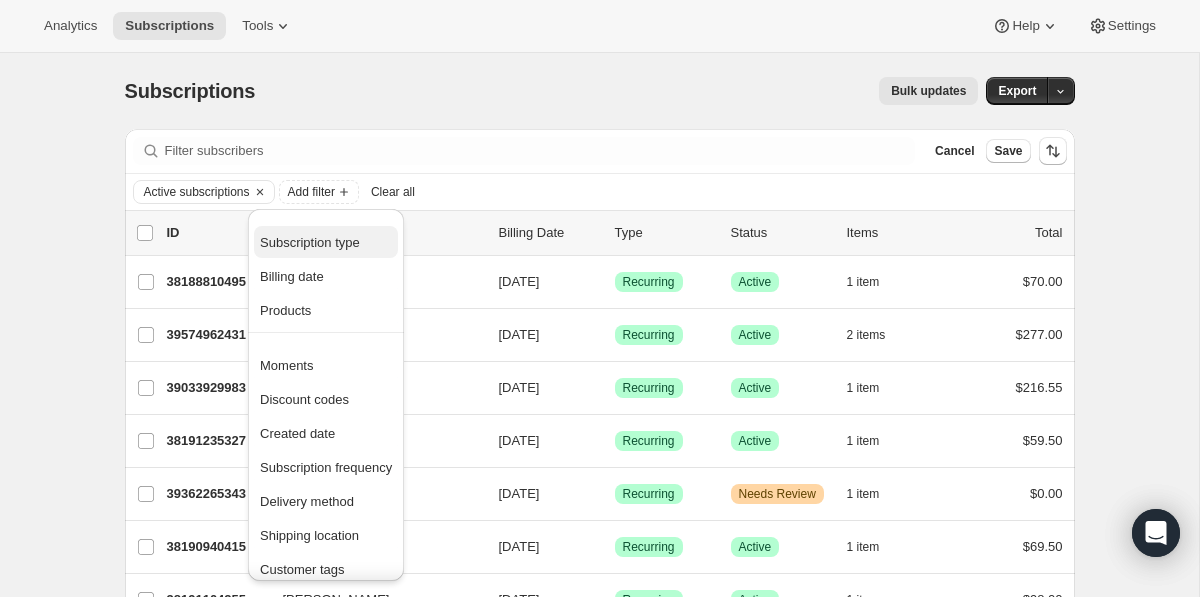 click on "Subscription type" at bounding box center (310, 242) 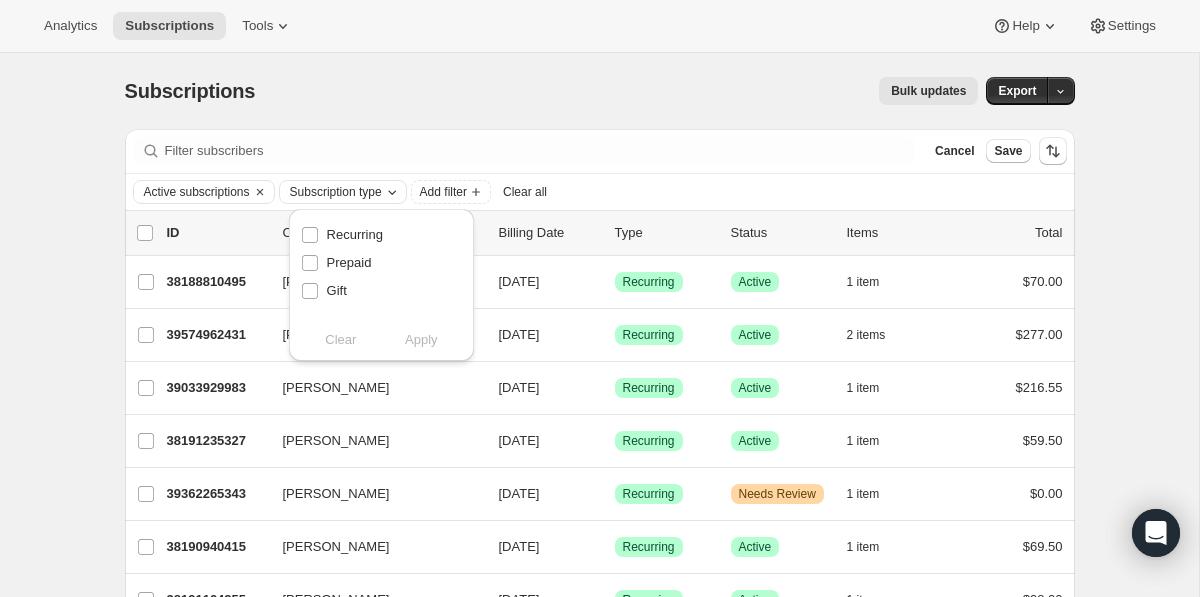 click on "Subscription type" at bounding box center [336, 192] 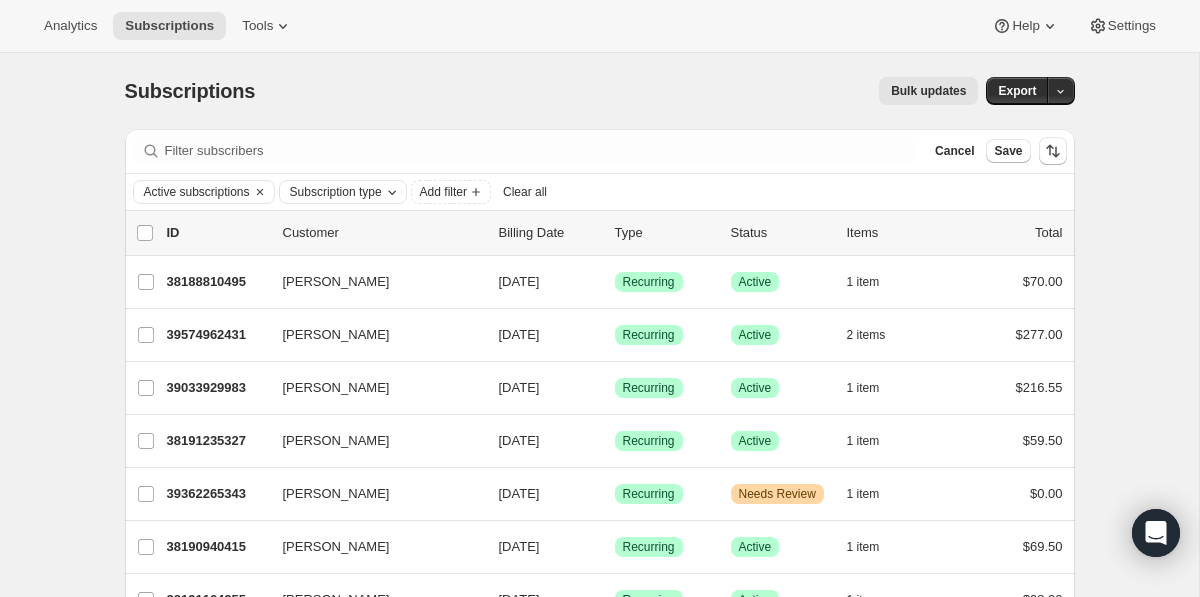 click 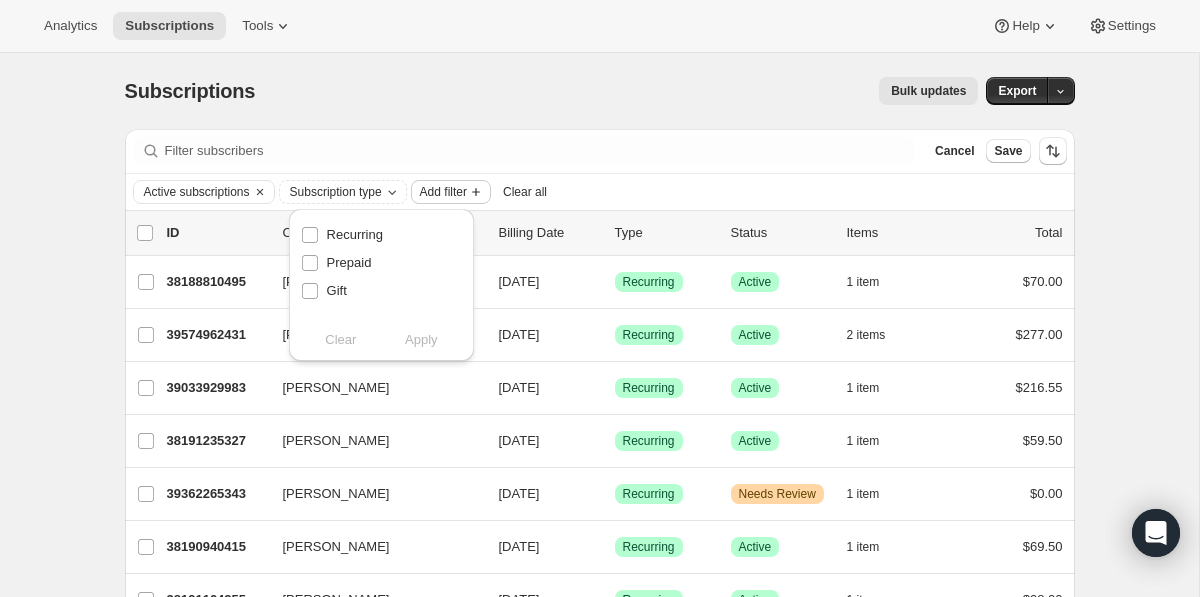 click on "Add filter" at bounding box center [443, 192] 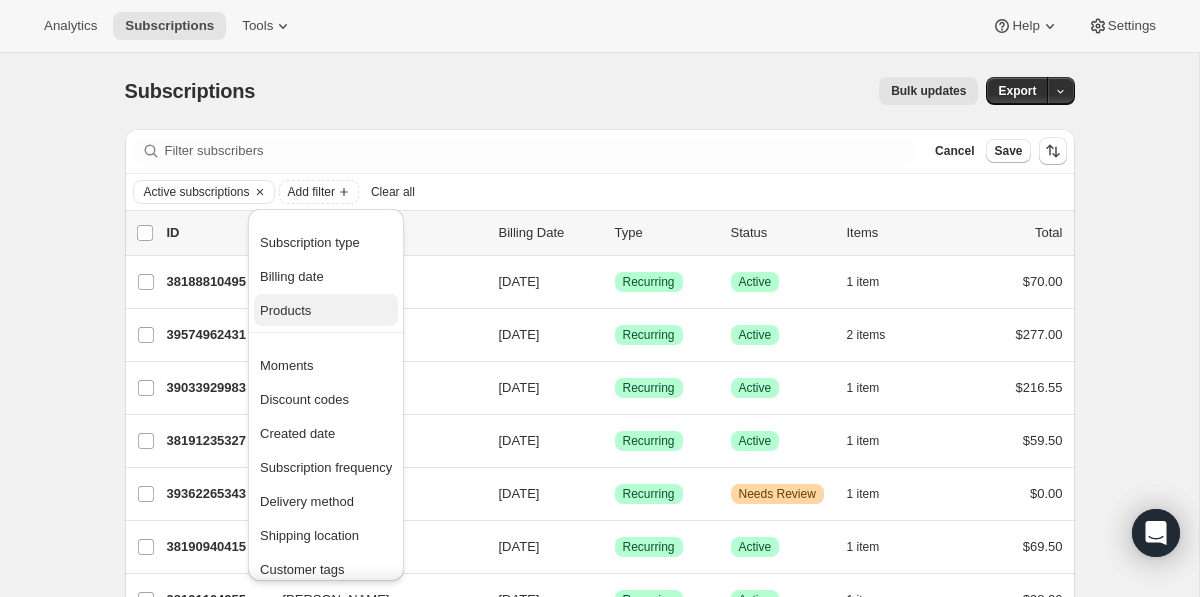 click on "Products" at bounding box center [326, 311] 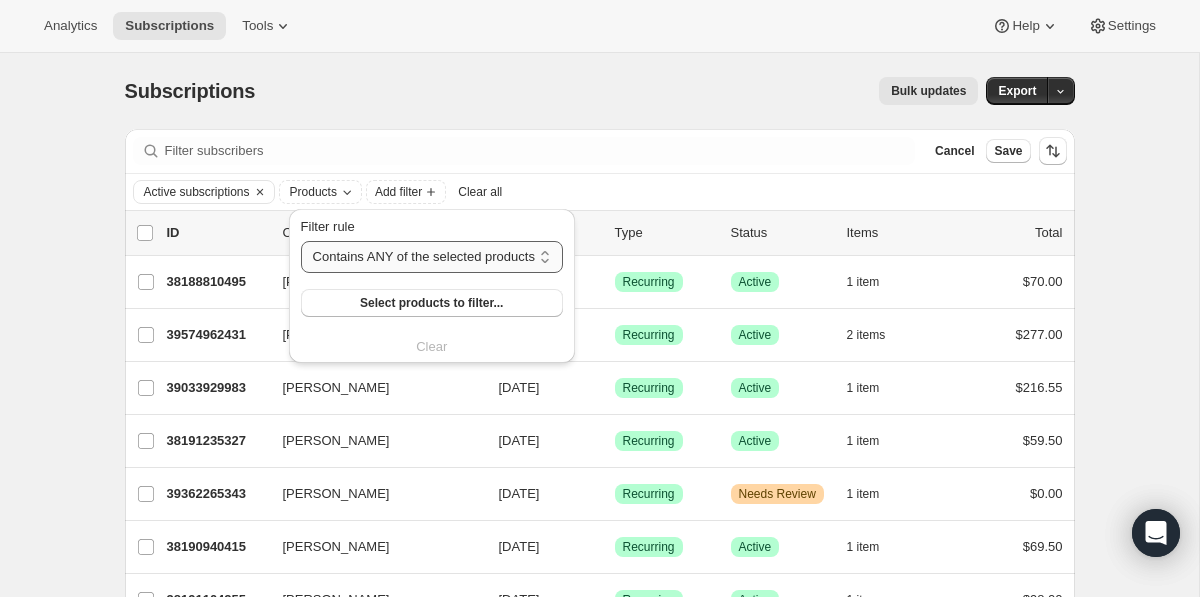 click on "Contains ANY of the selected products Contains ALL of the selected products Contains ONLY of the selected products Does NOT contain ANY of the selected products" at bounding box center (432, 257) 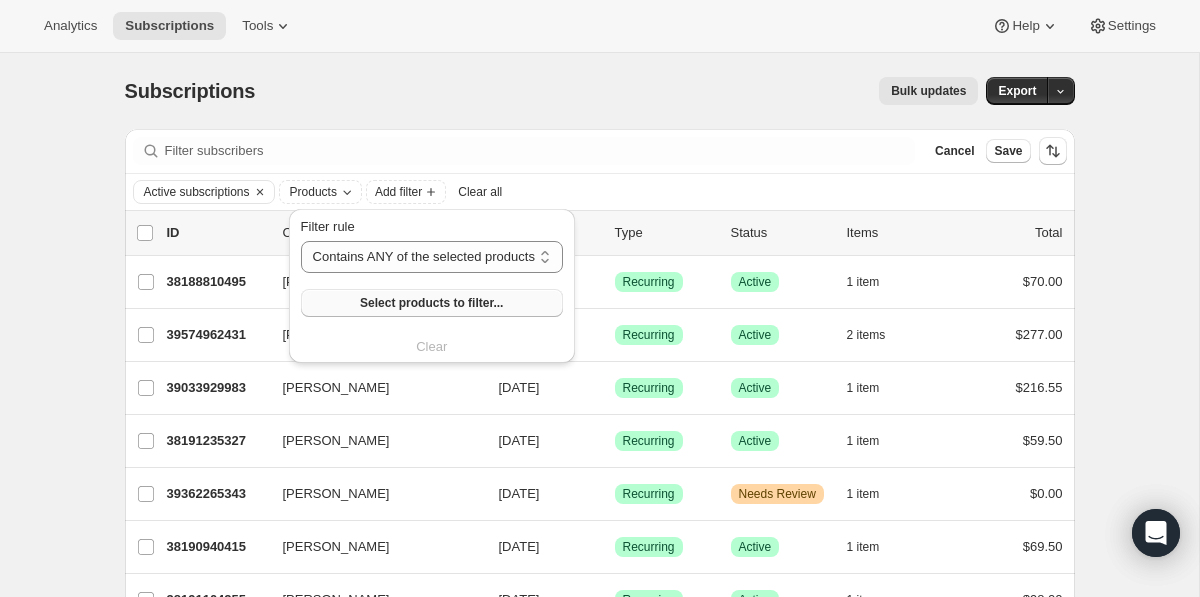click on "Select products to filter..." at bounding box center (431, 303) 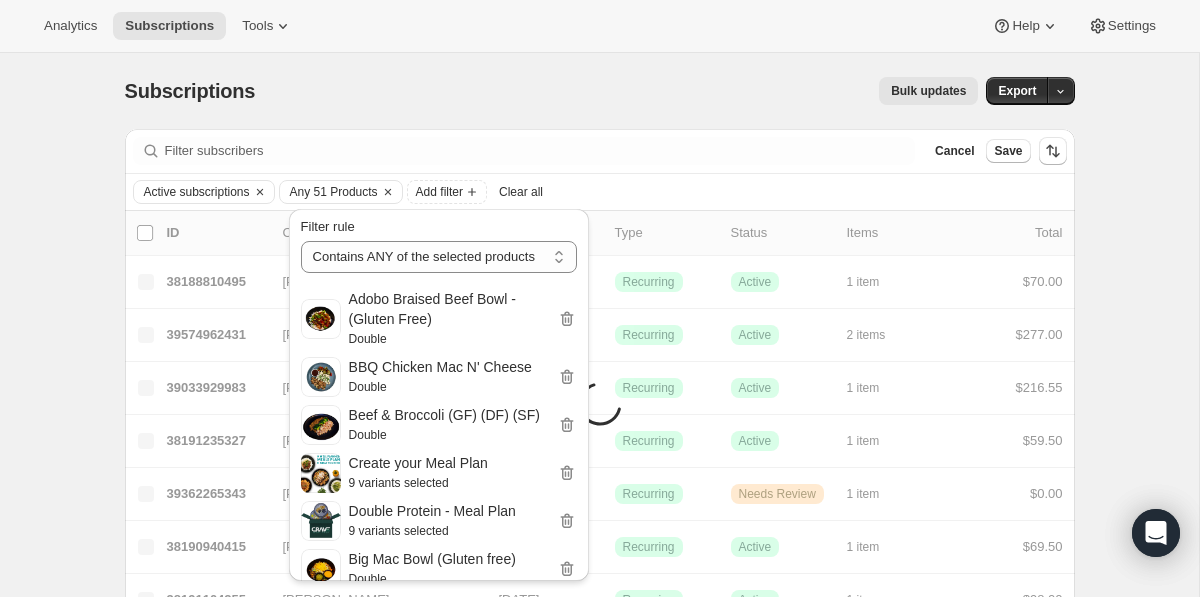 click on "Bulk updates" at bounding box center [628, 91] 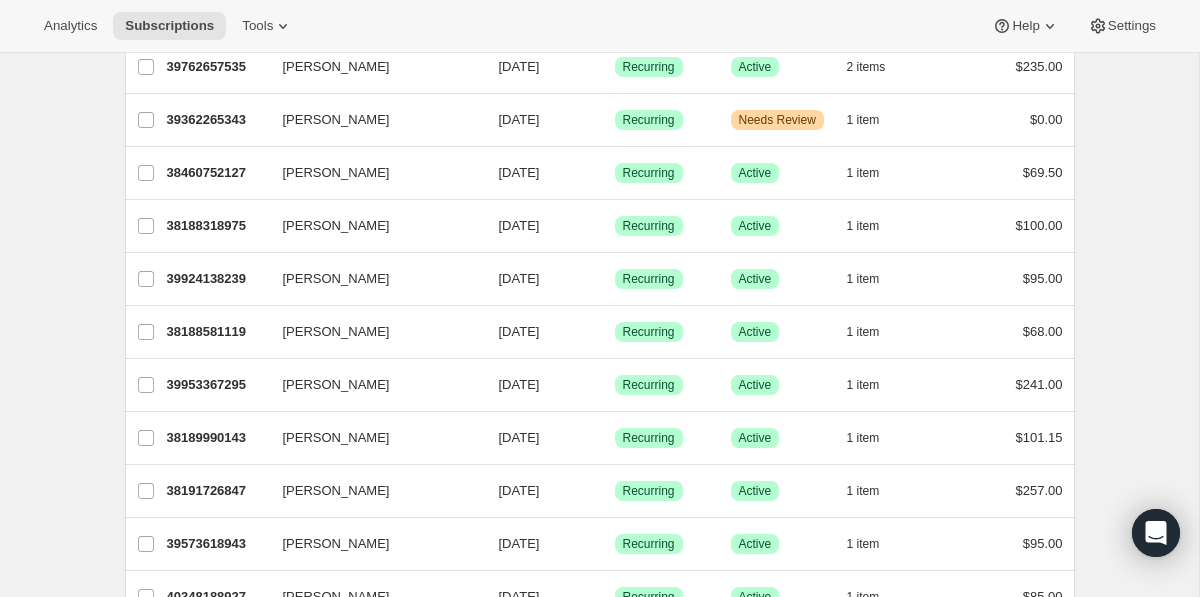 scroll, scrollTop: 0, scrollLeft: 0, axis: both 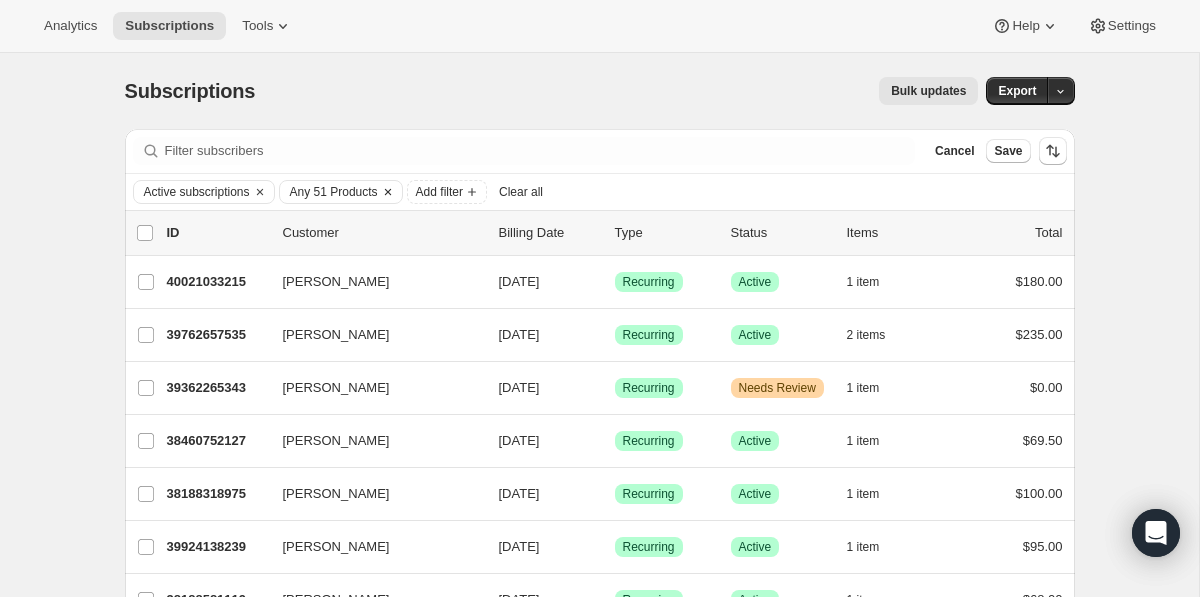 click on "Any 51 Products" at bounding box center (334, 192) 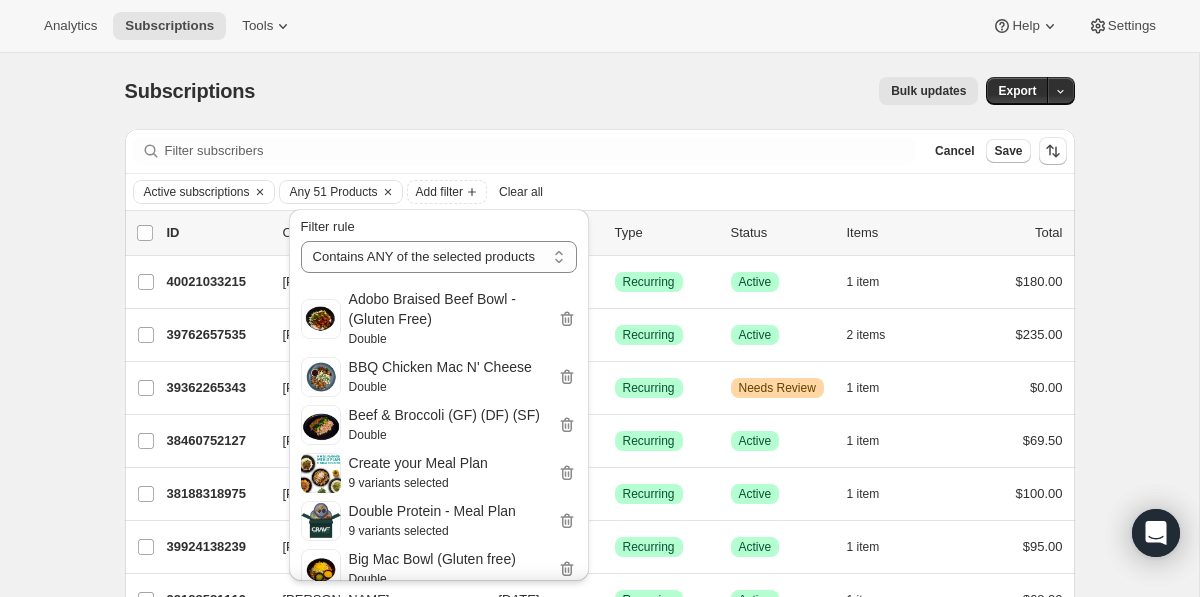 click on "Subscriptions. This page is ready Subscriptions Bulk updates More actions Bulk updates Export" at bounding box center (600, 91) 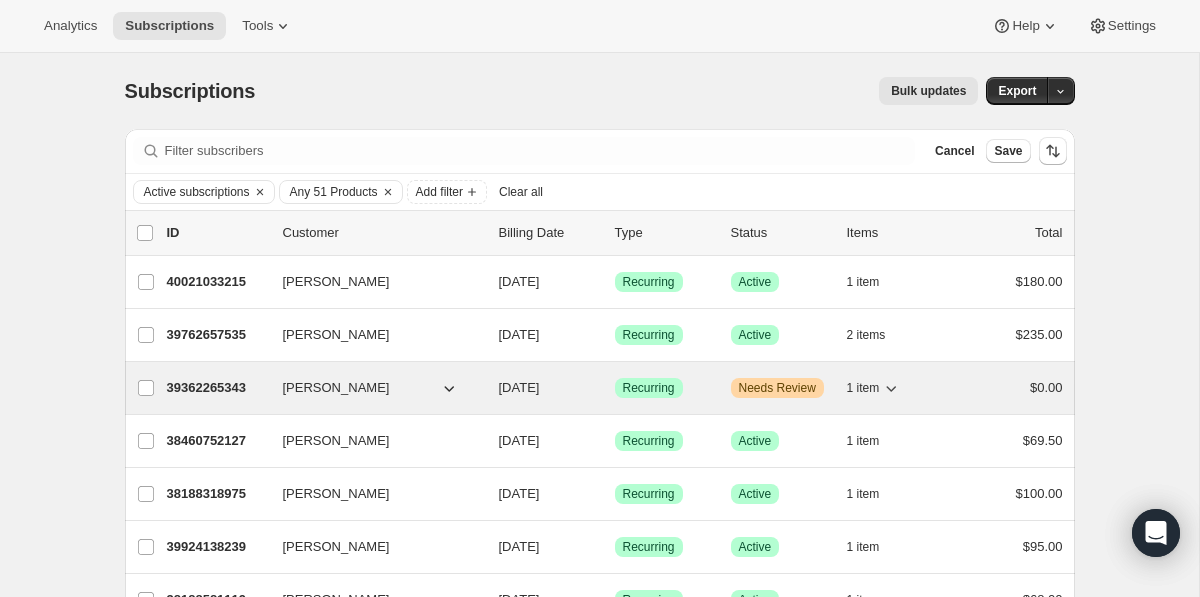 click 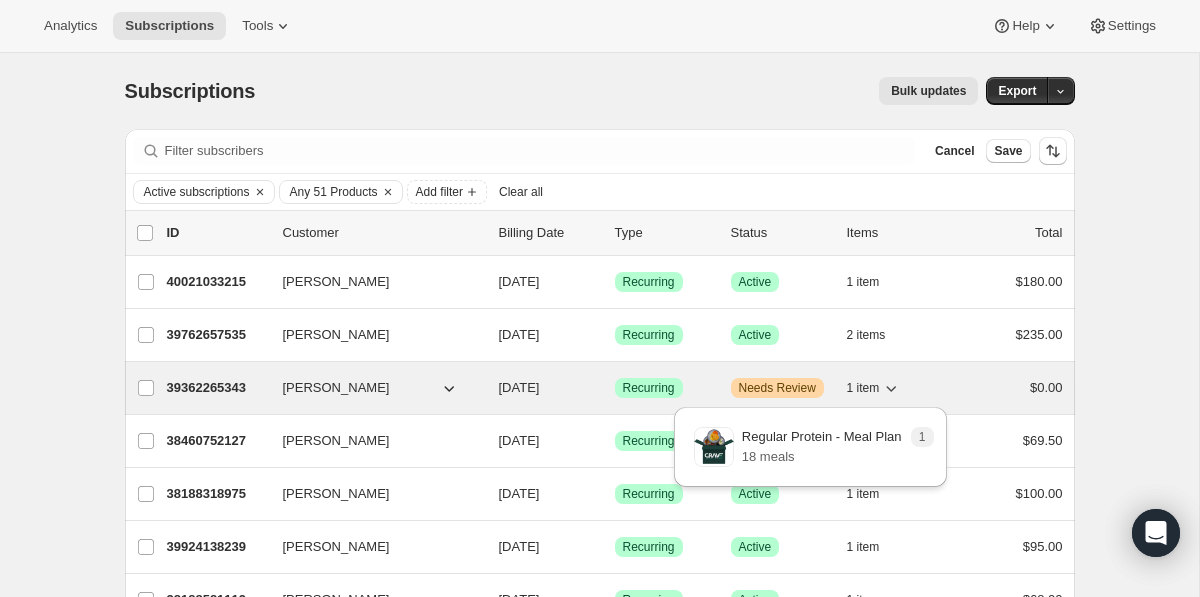 click 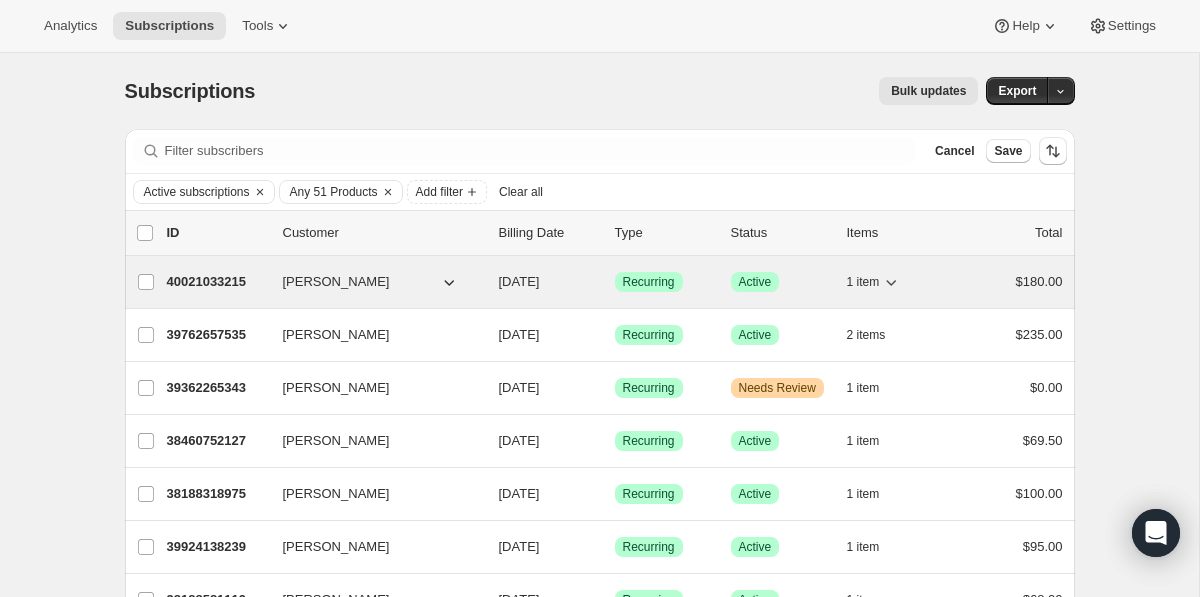 click 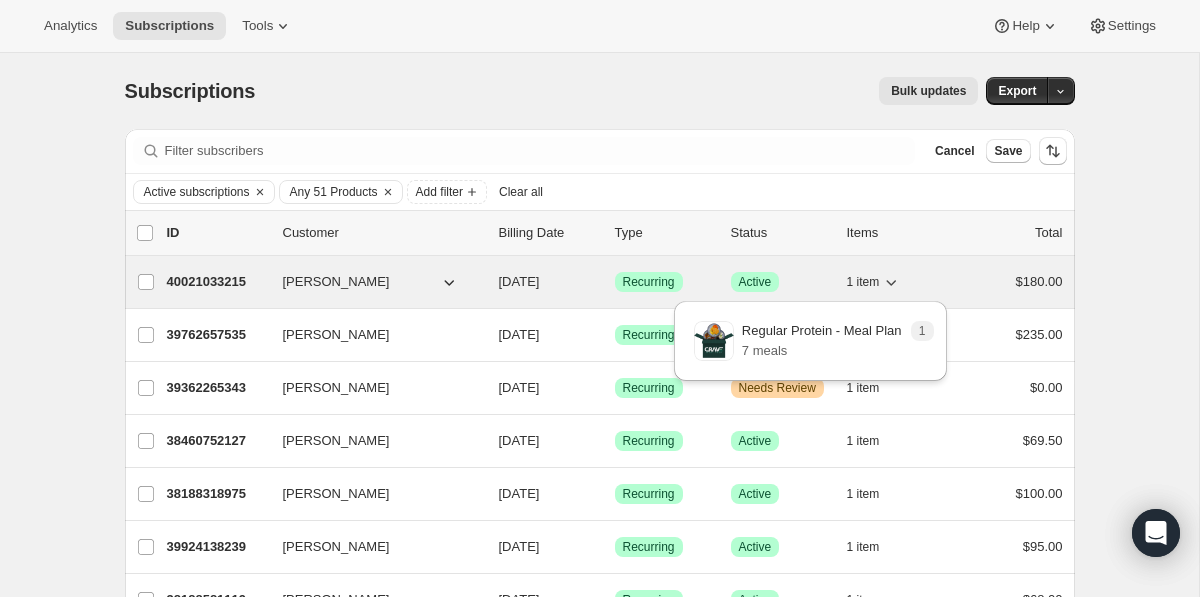 click 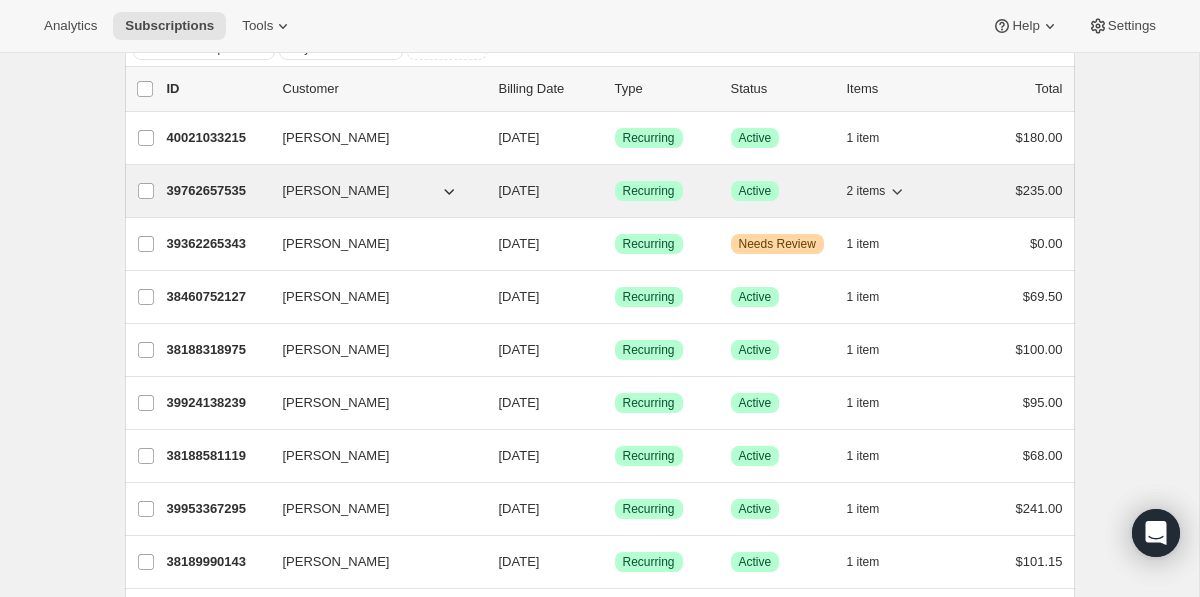 scroll, scrollTop: 149, scrollLeft: 0, axis: vertical 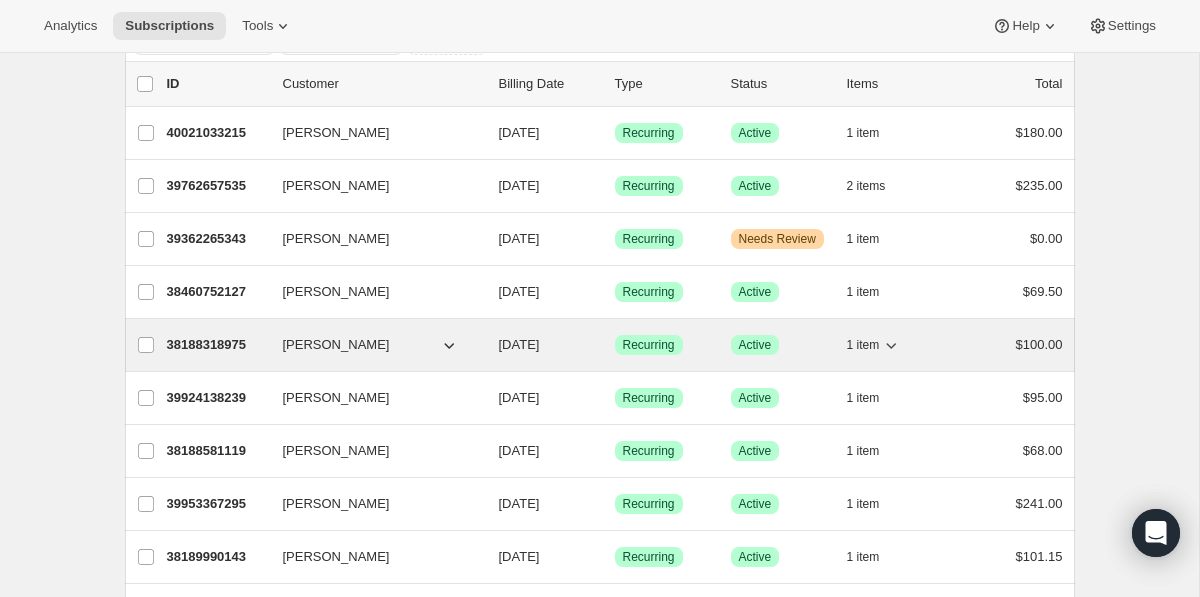 click 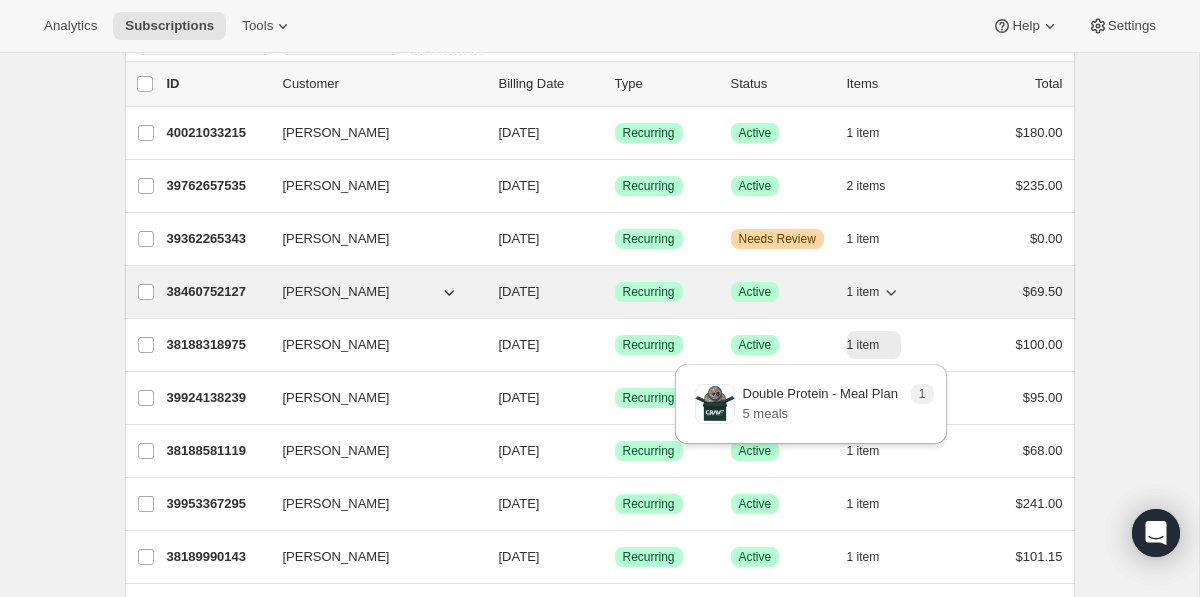 click 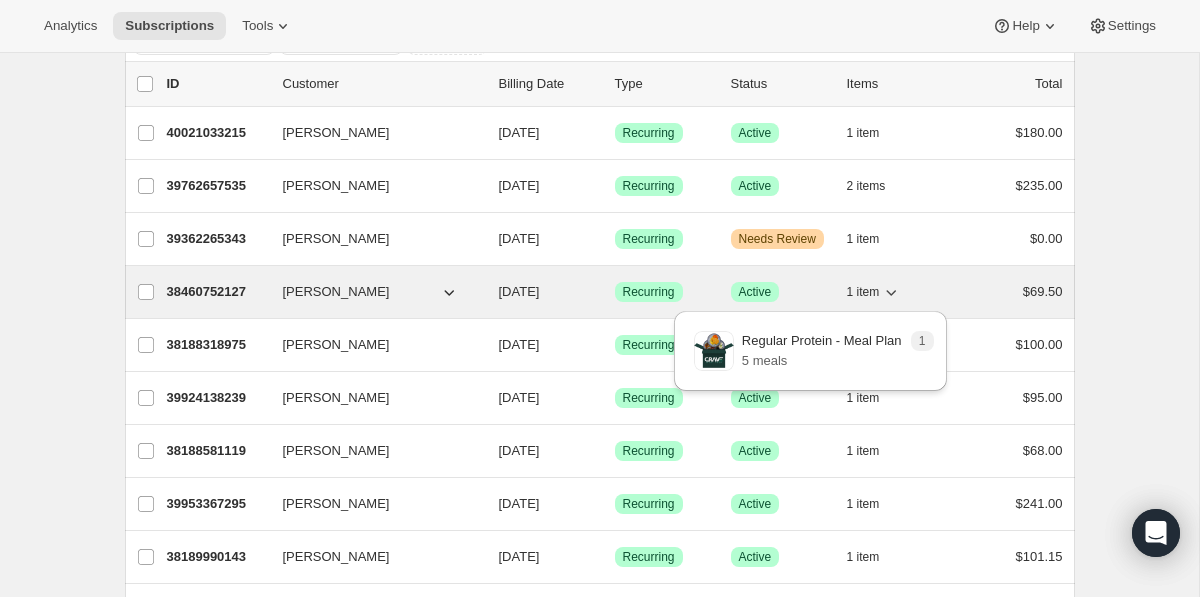 scroll, scrollTop: 290, scrollLeft: 0, axis: vertical 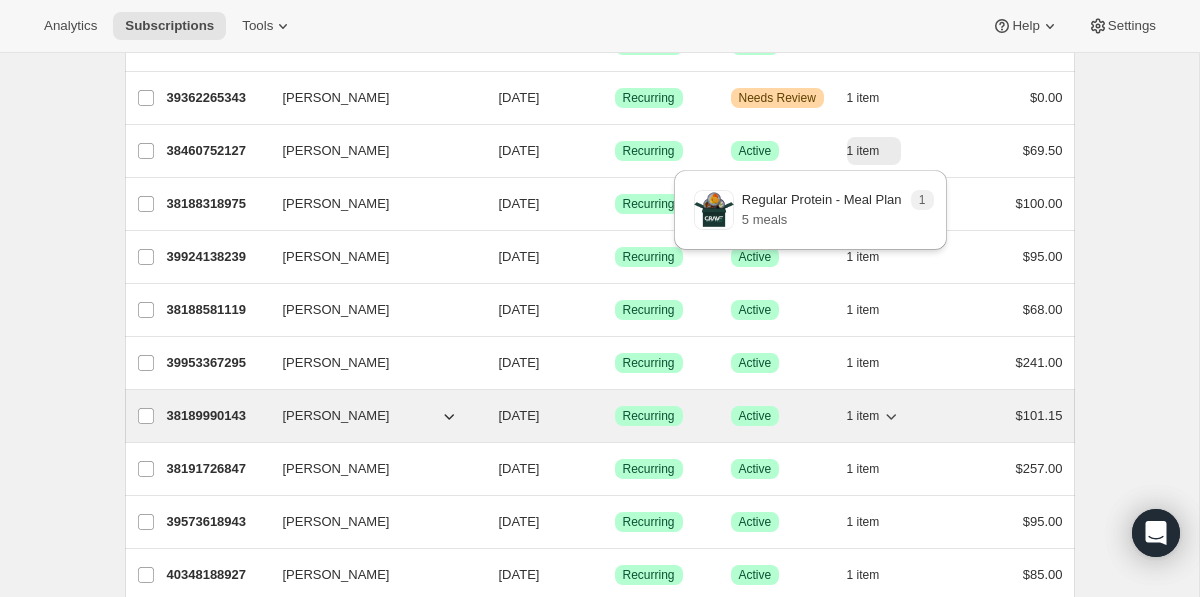 click 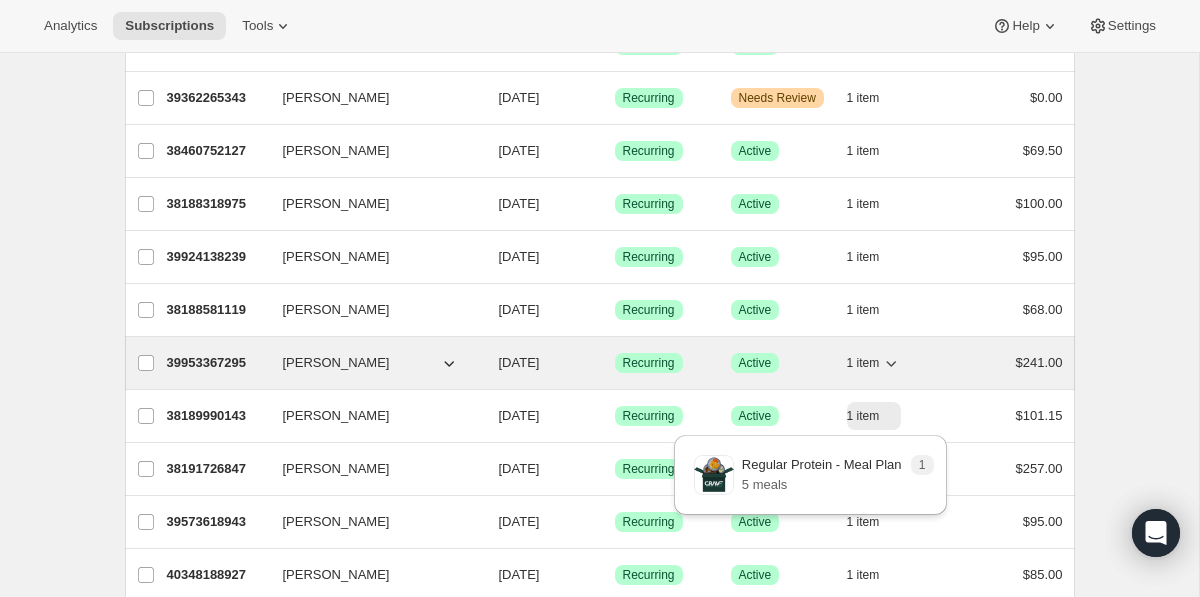 click 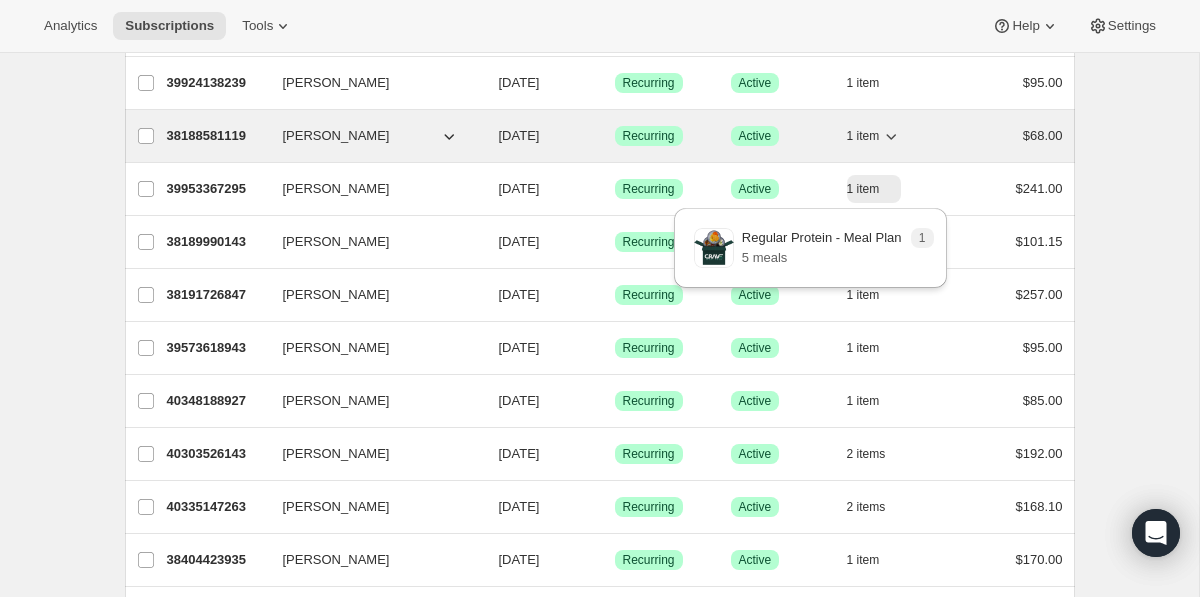 scroll, scrollTop: 463, scrollLeft: 0, axis: vertical 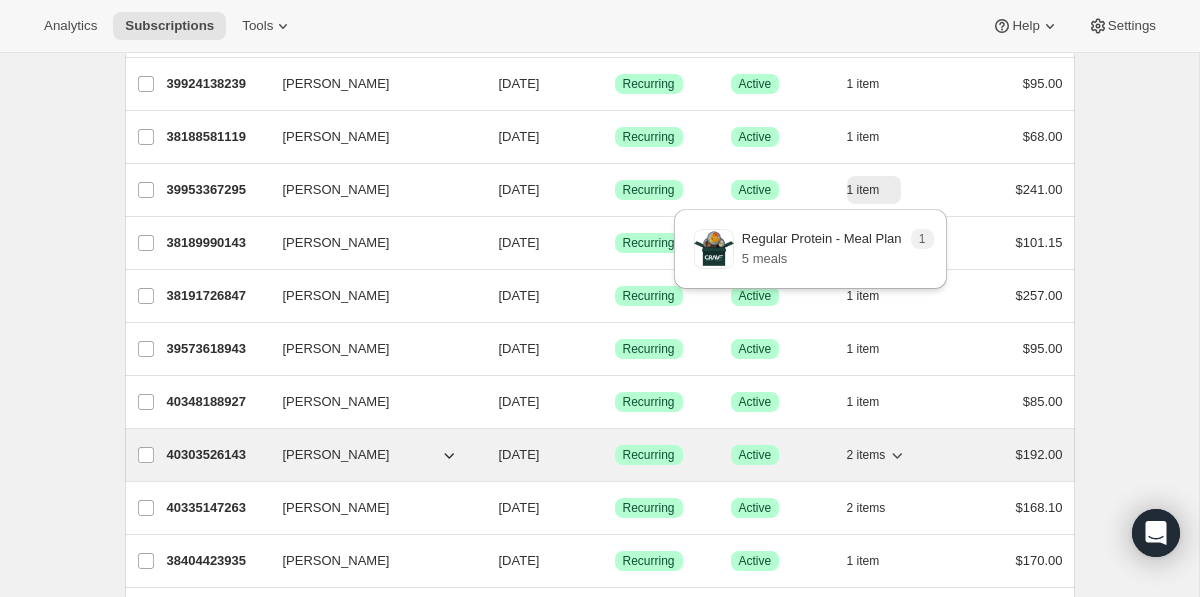 click 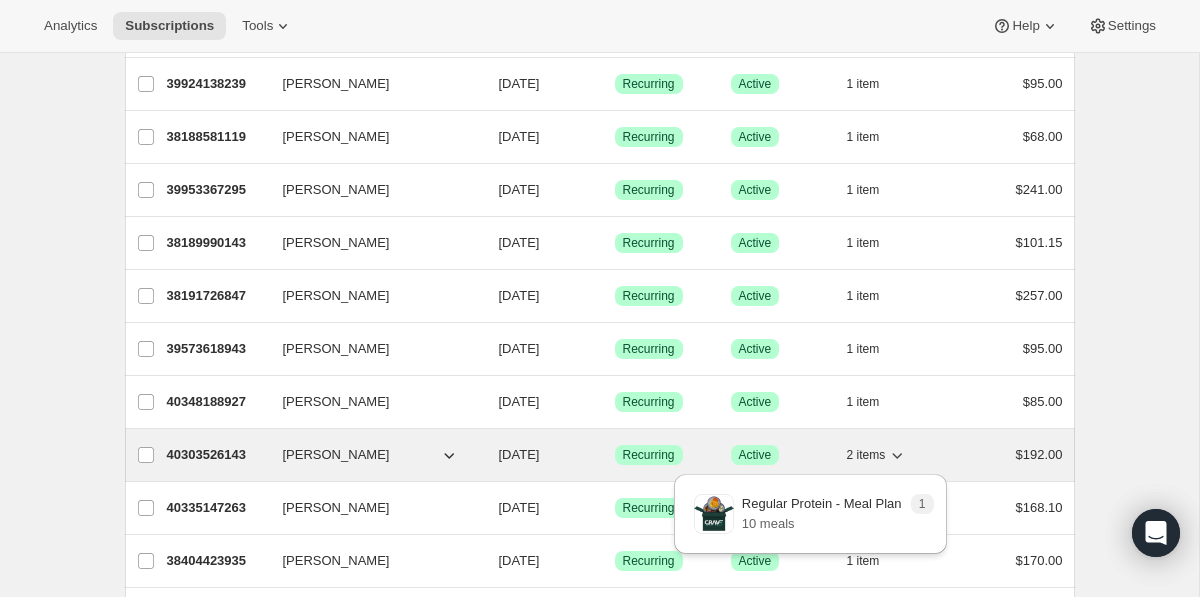 click 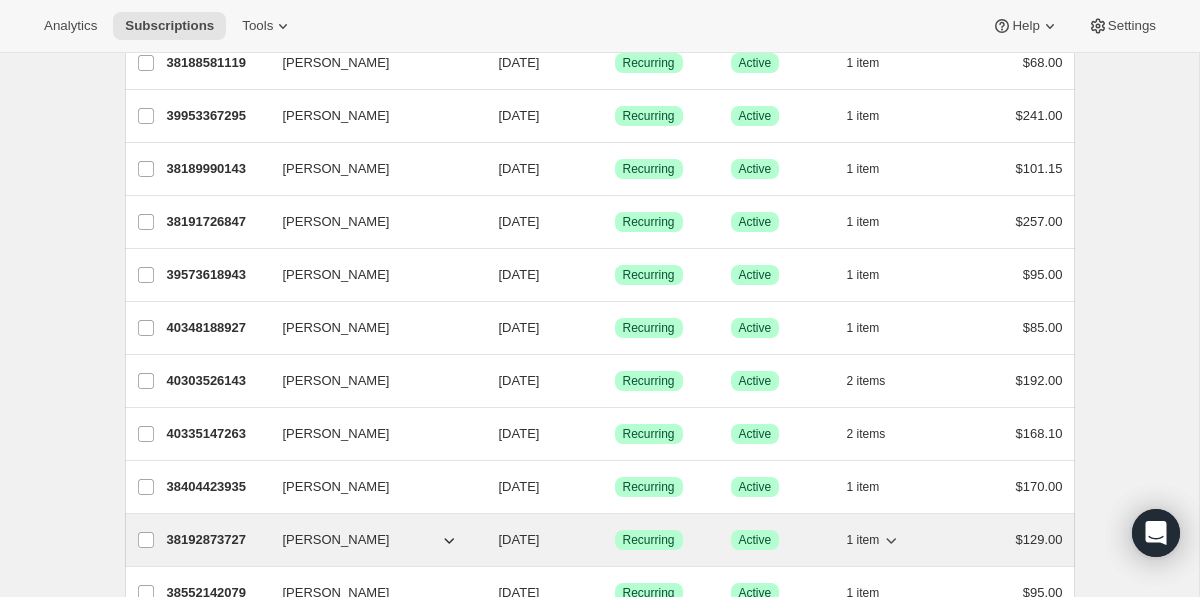 scroll, scrollTop: 0, scrollLeft: 0, axis: both 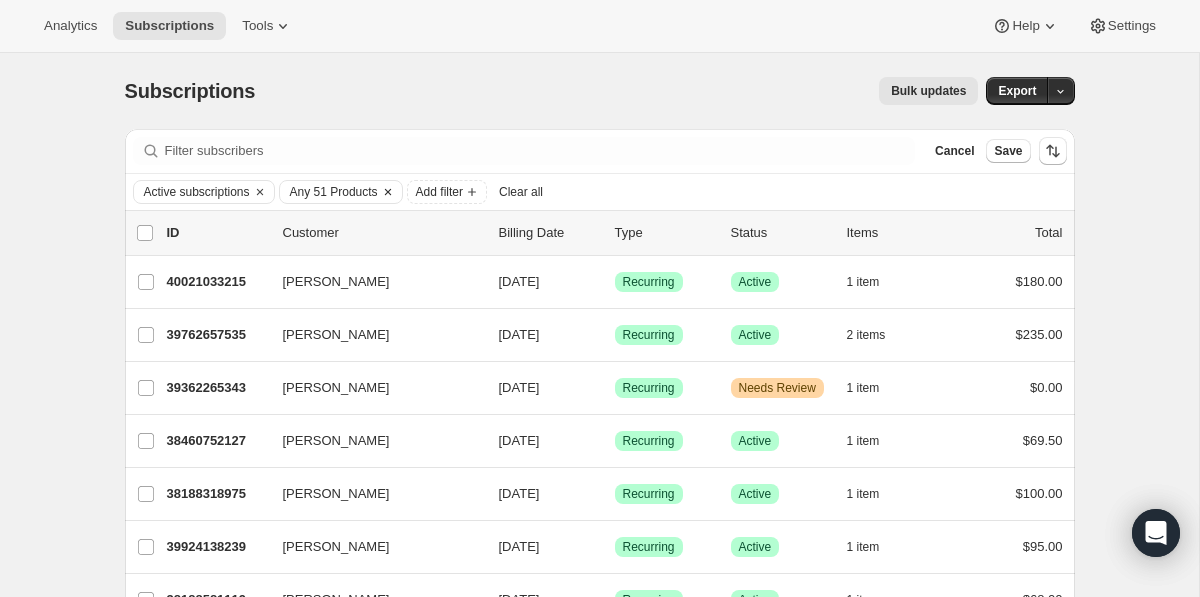 click on "Any 51 Products" at bounding box center [334, 192] 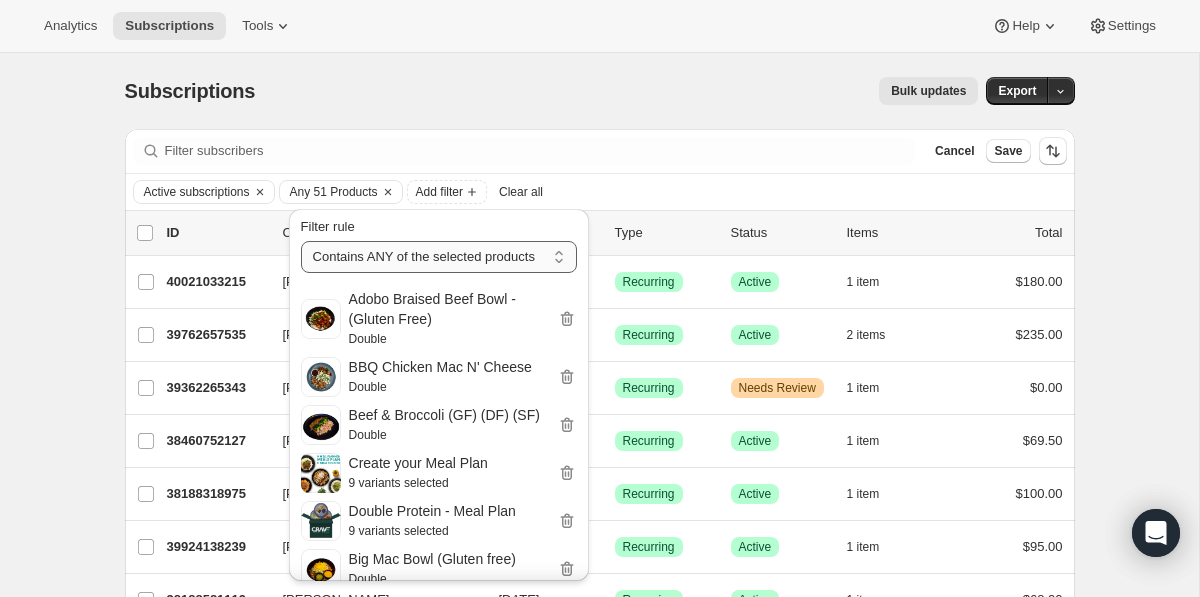 click on "Contains ANY of the selected products Contains ALL of the selected products Contains ONLY of the selected products Does NOT contain ANY of the selected products" at bounding box center [439, 257] 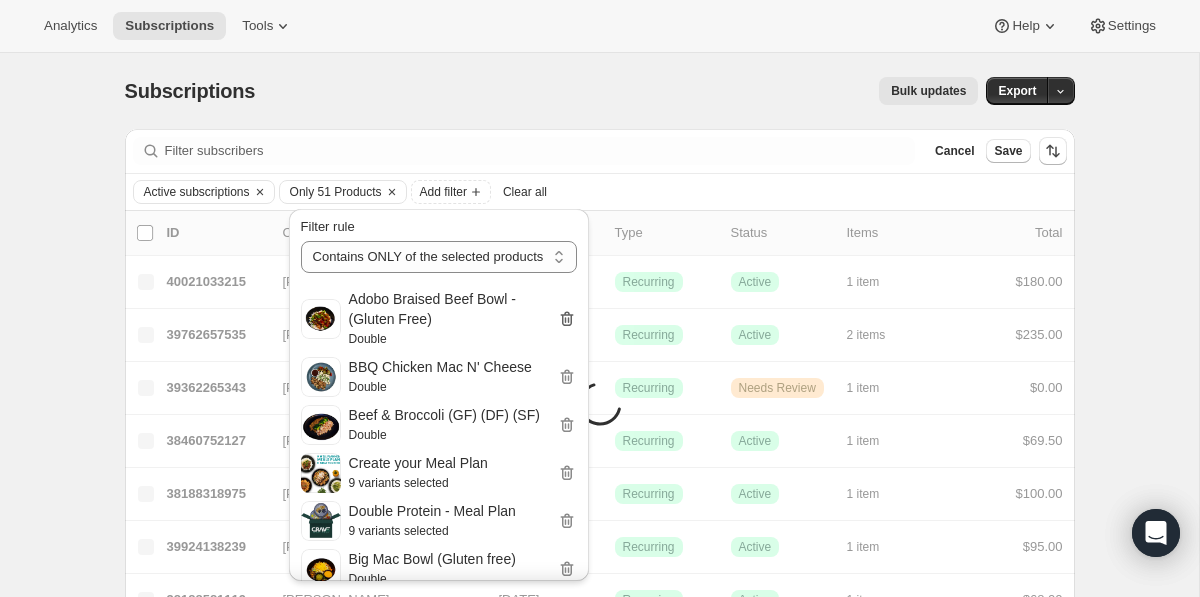 click 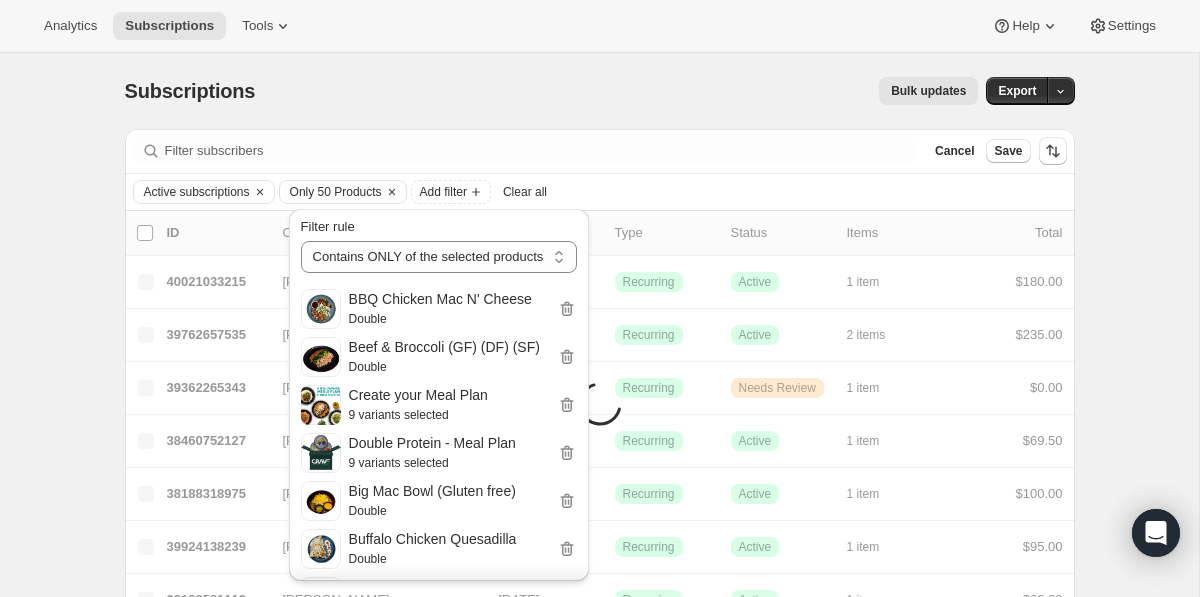 click 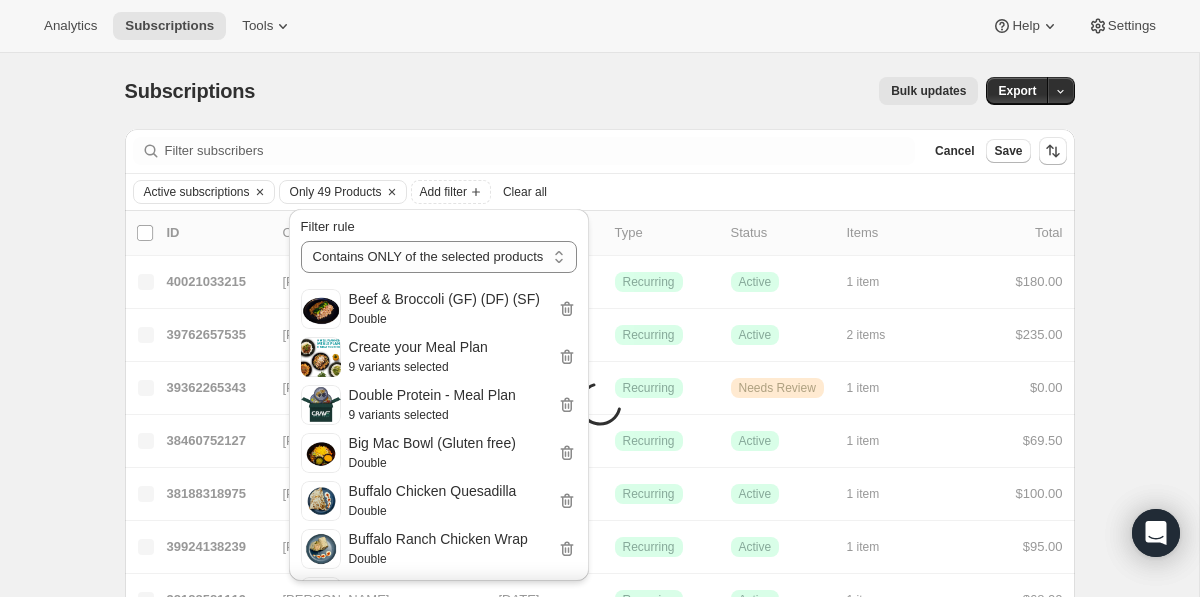 click 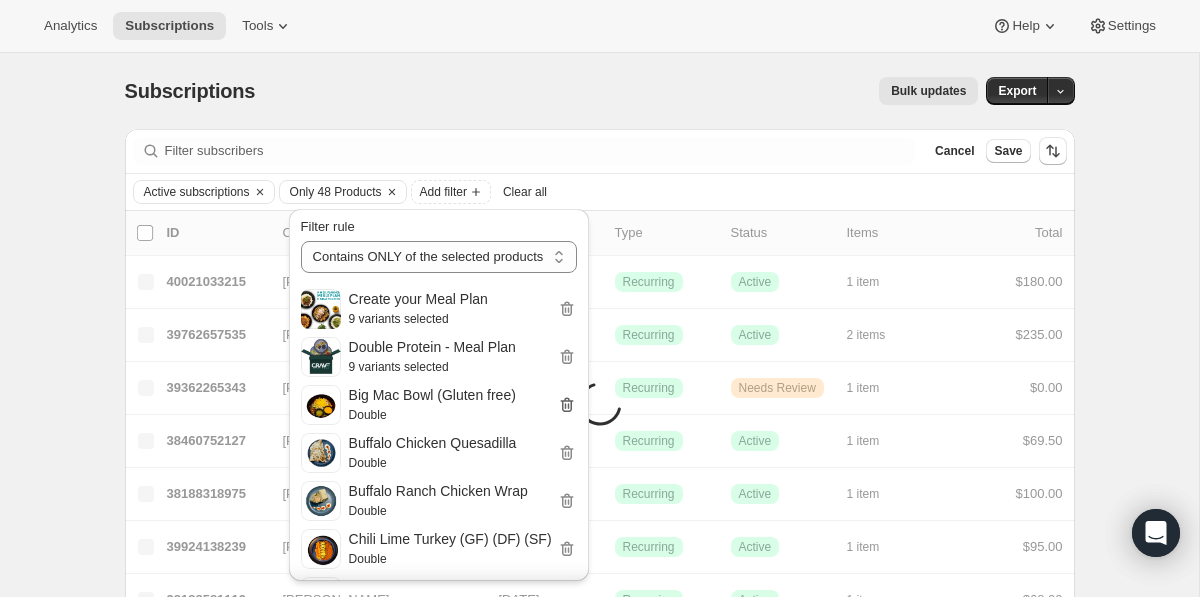 click 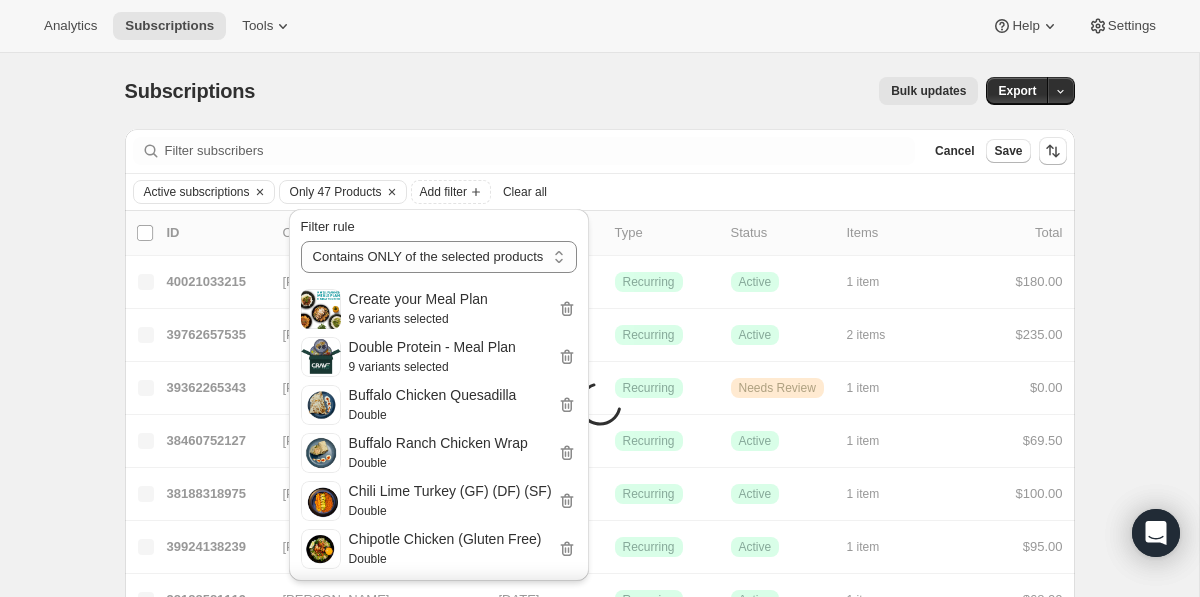 click 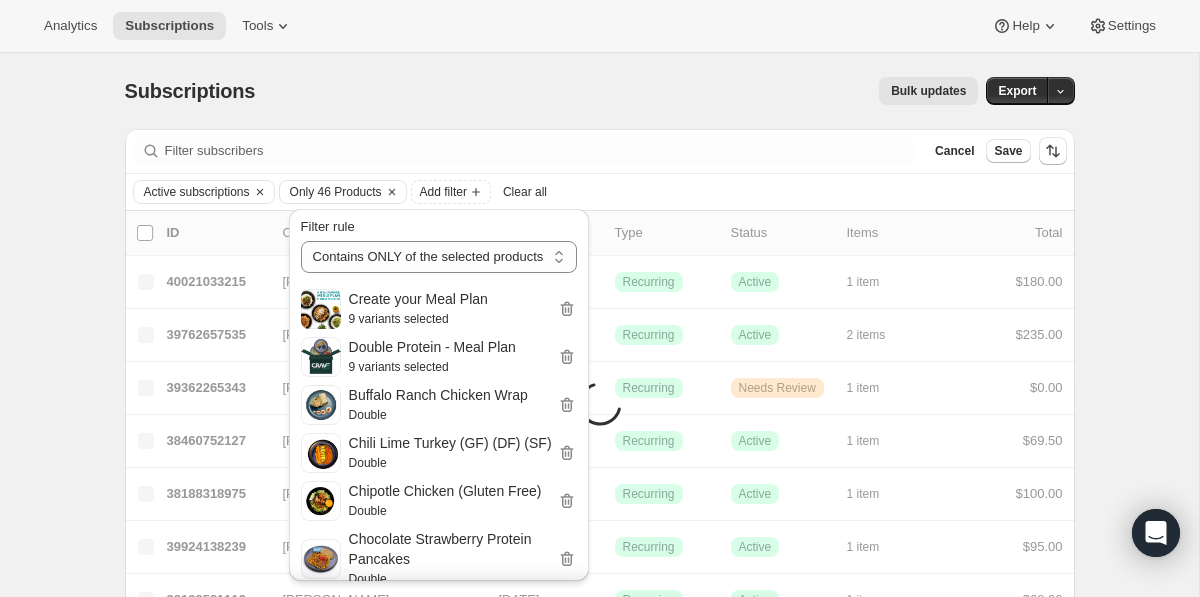 click 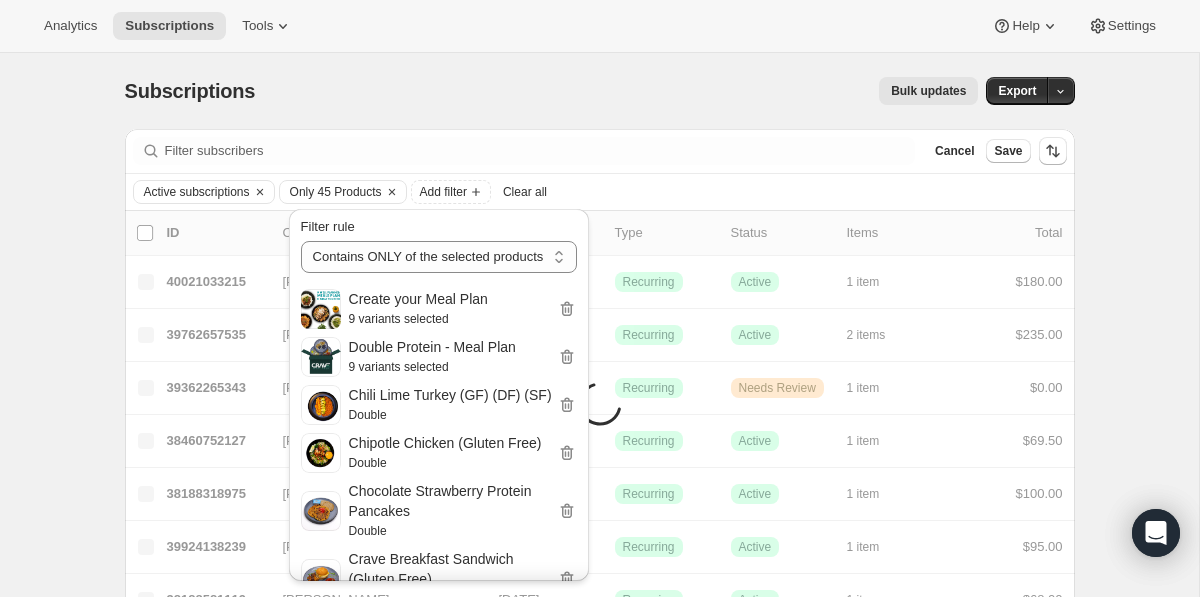 click 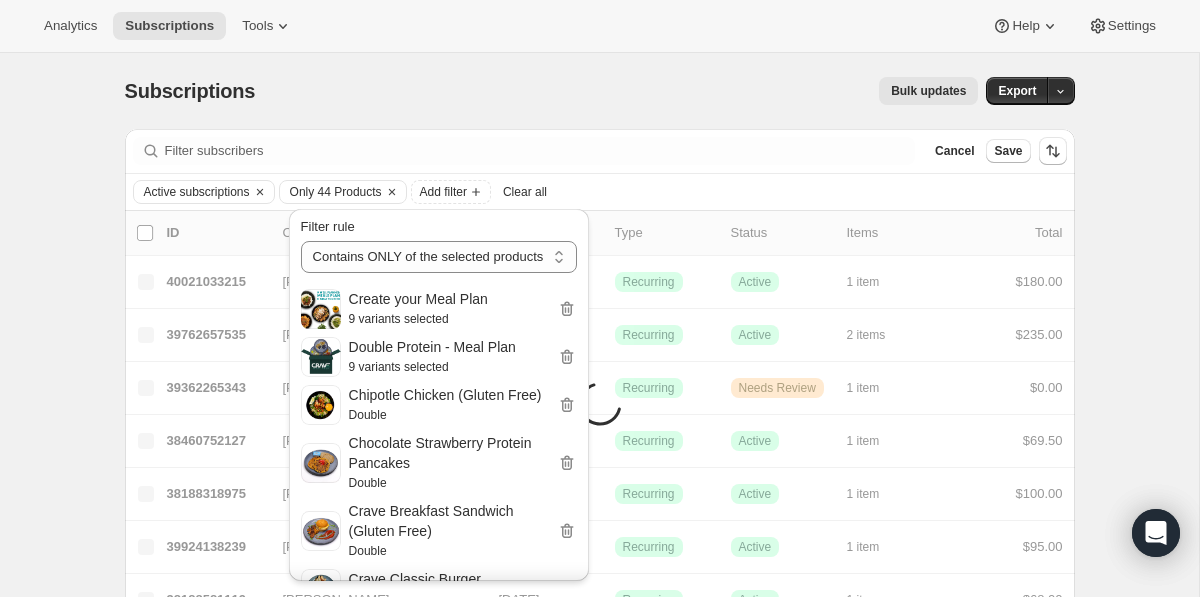 click 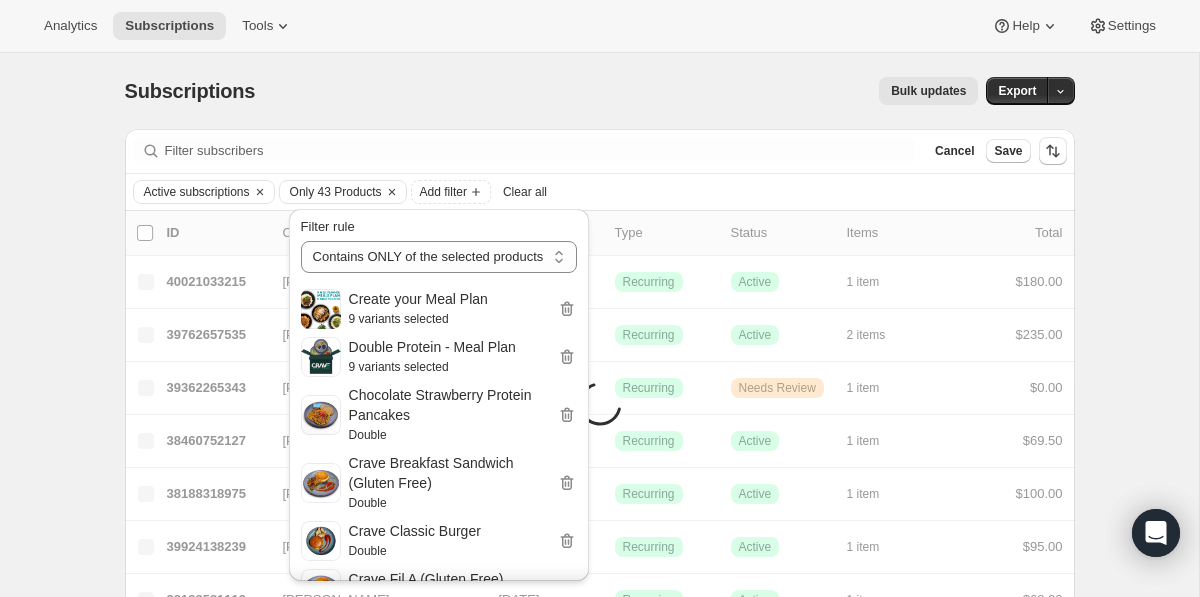 click 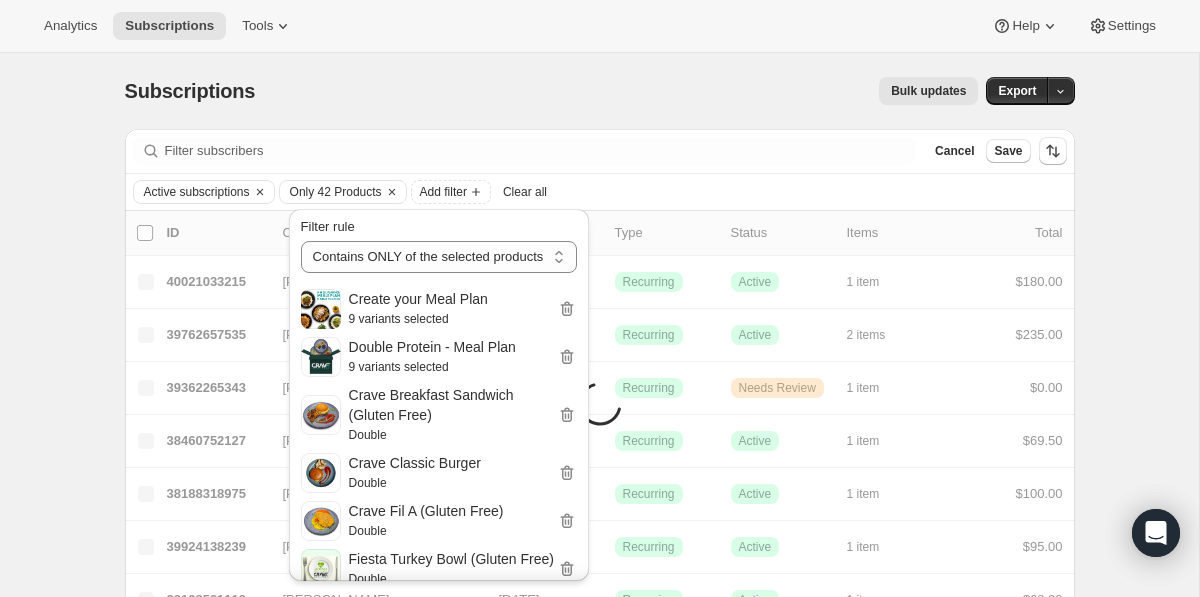 click 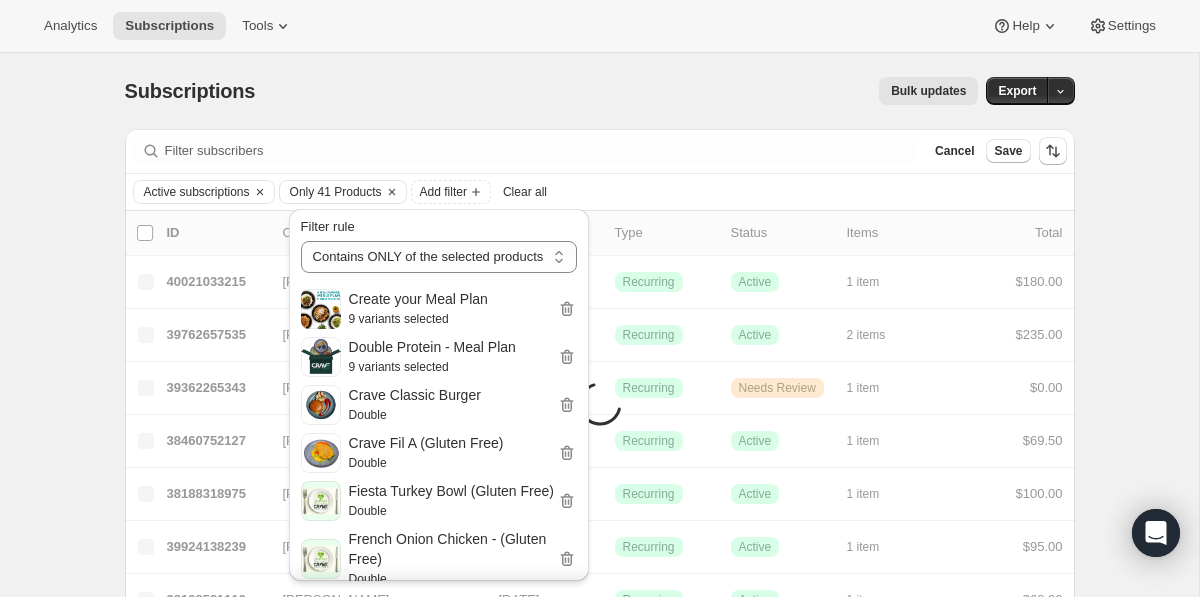 click 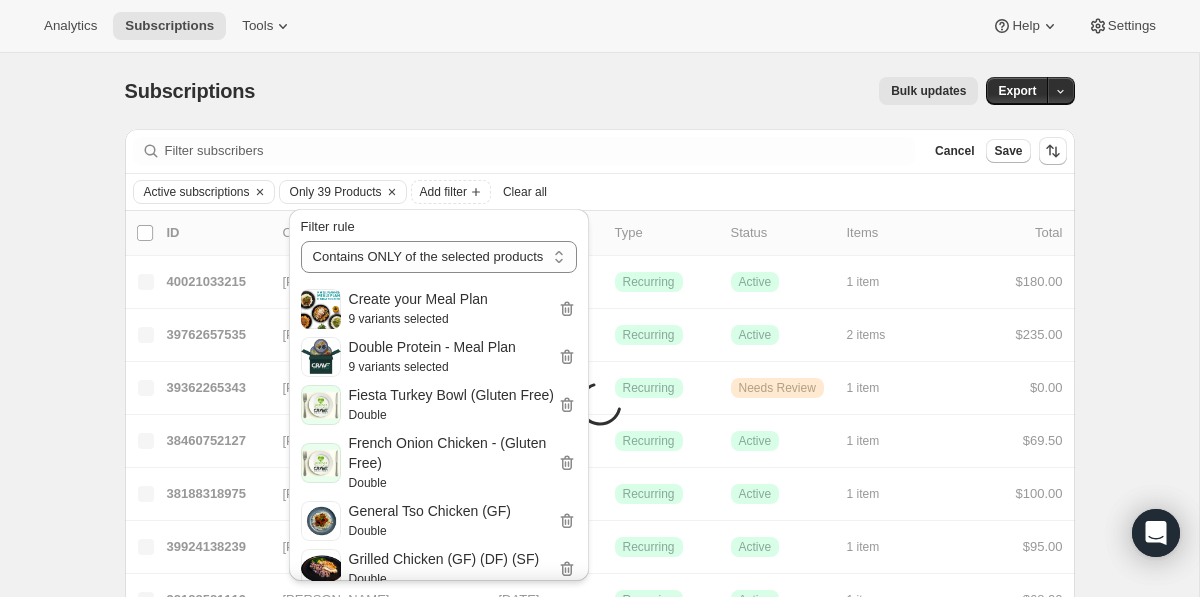 click 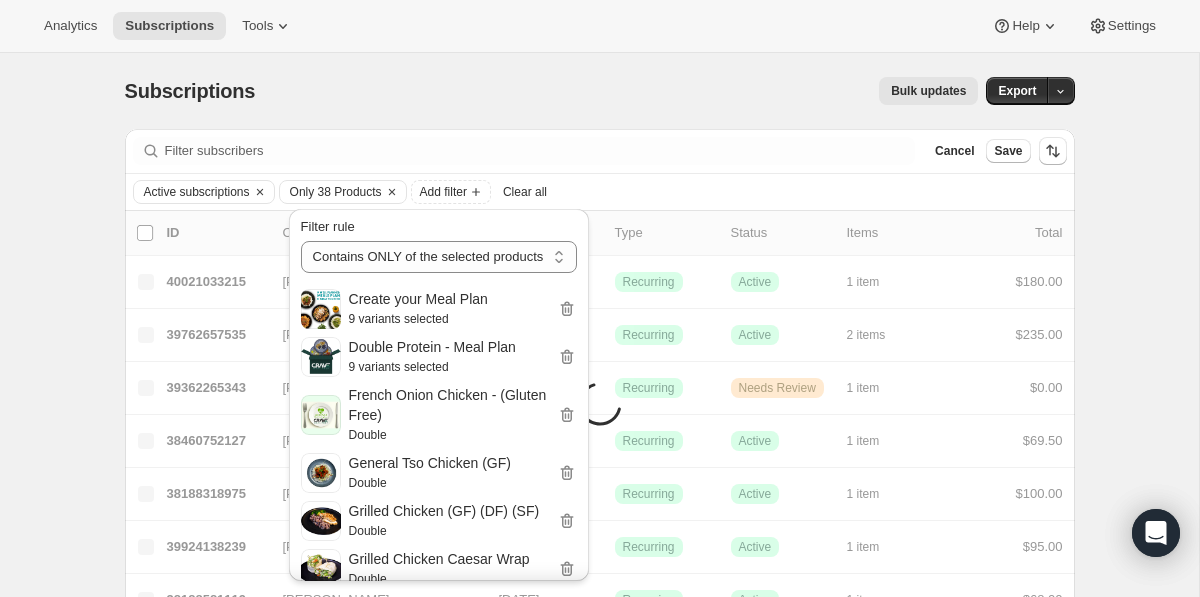 click 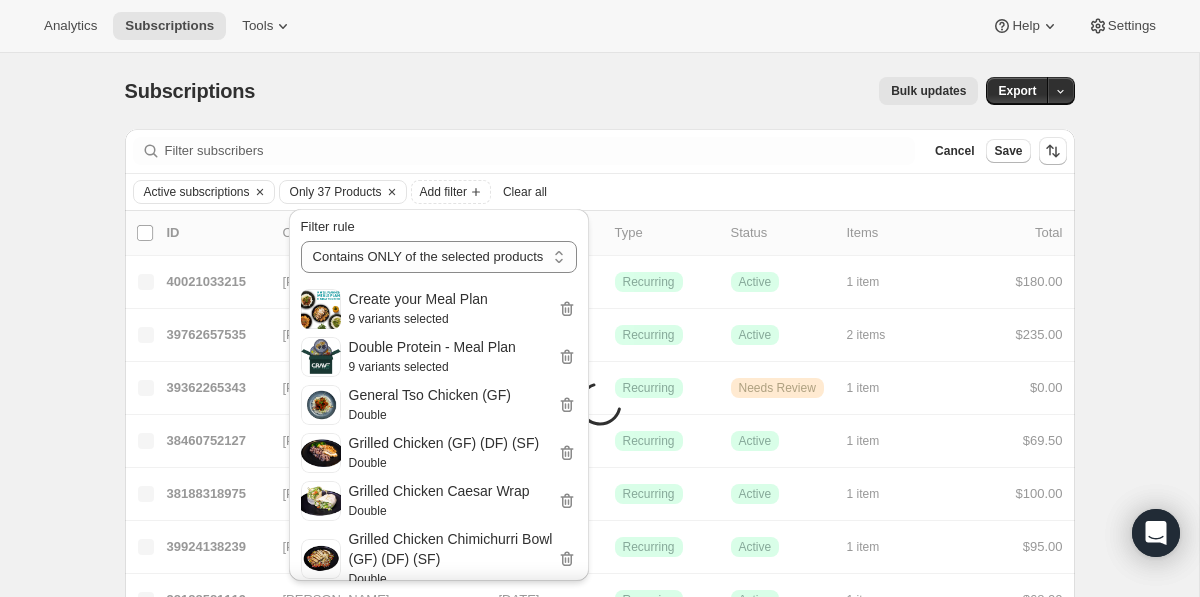click 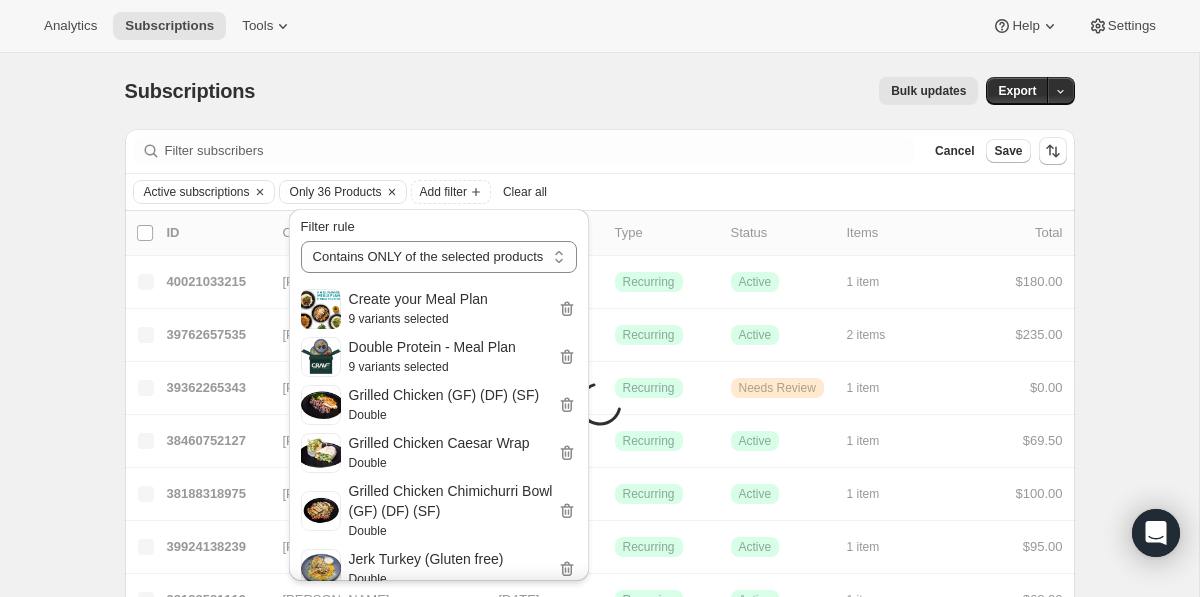 click 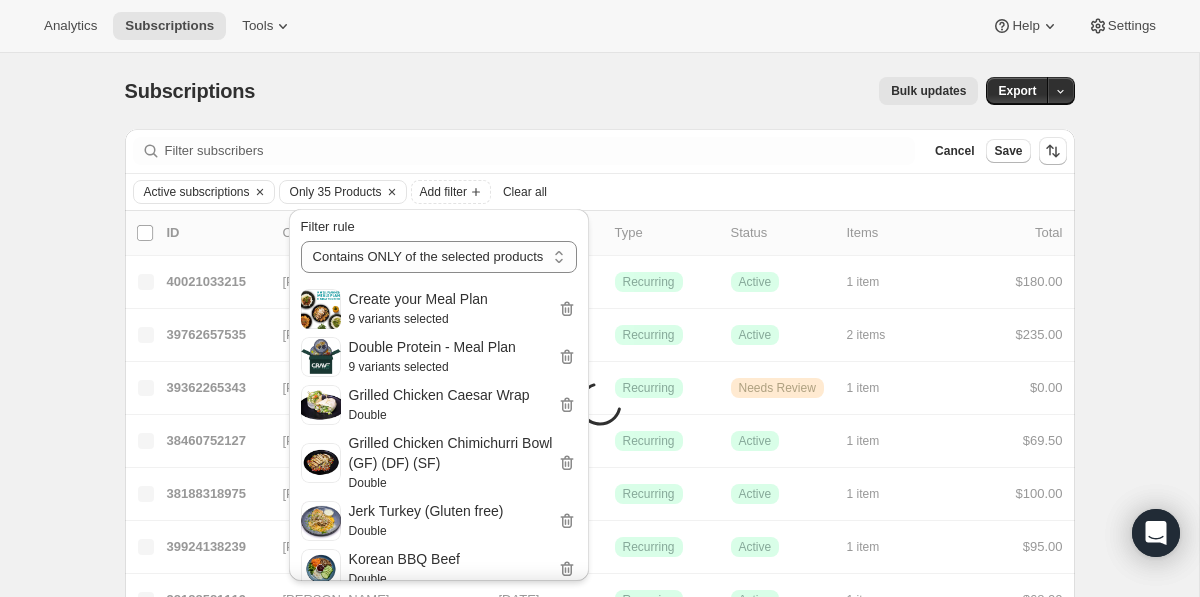 click 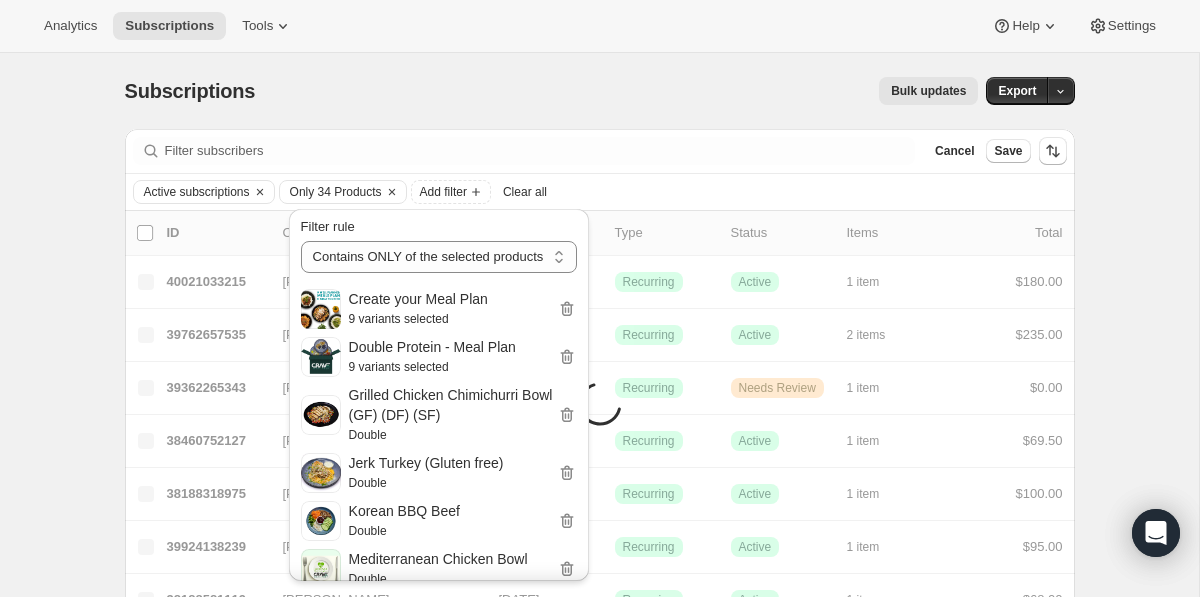 click 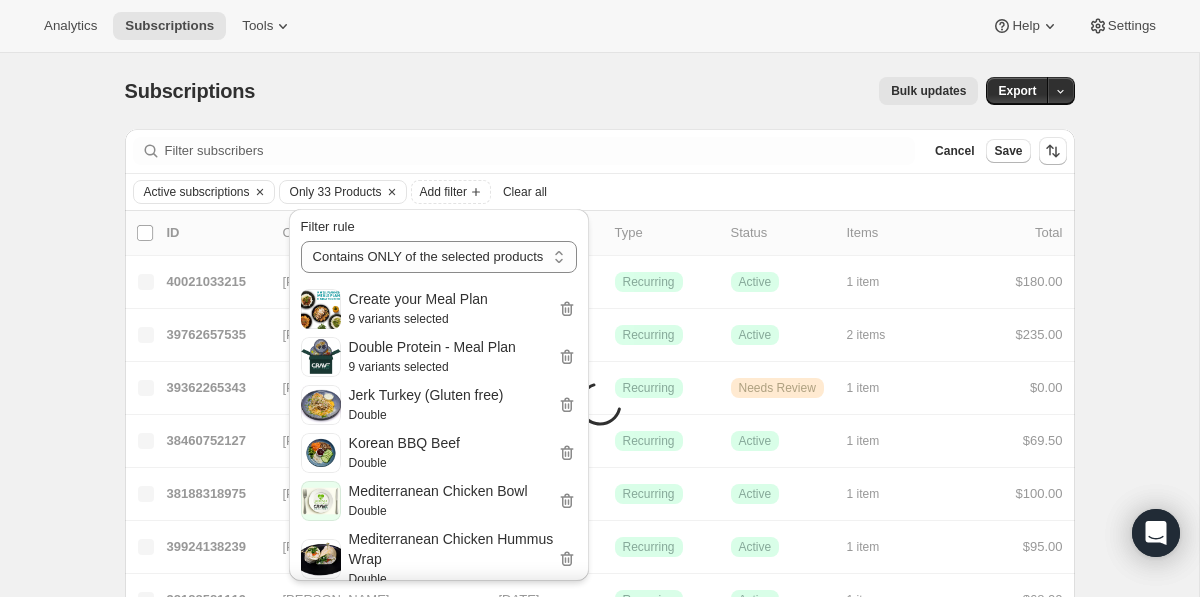 click 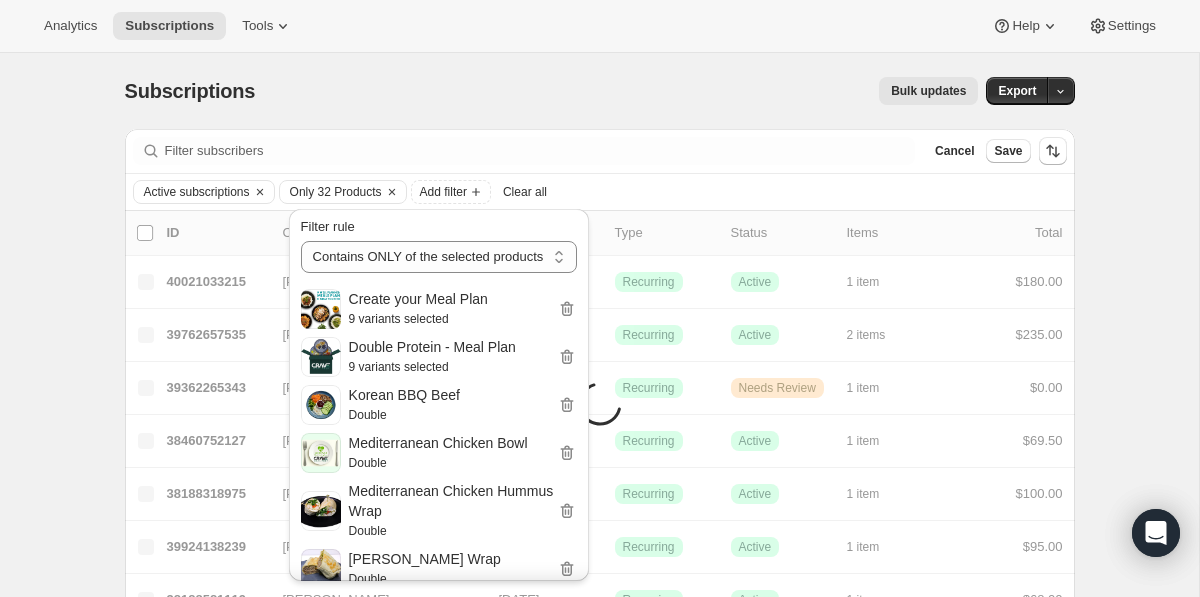 click 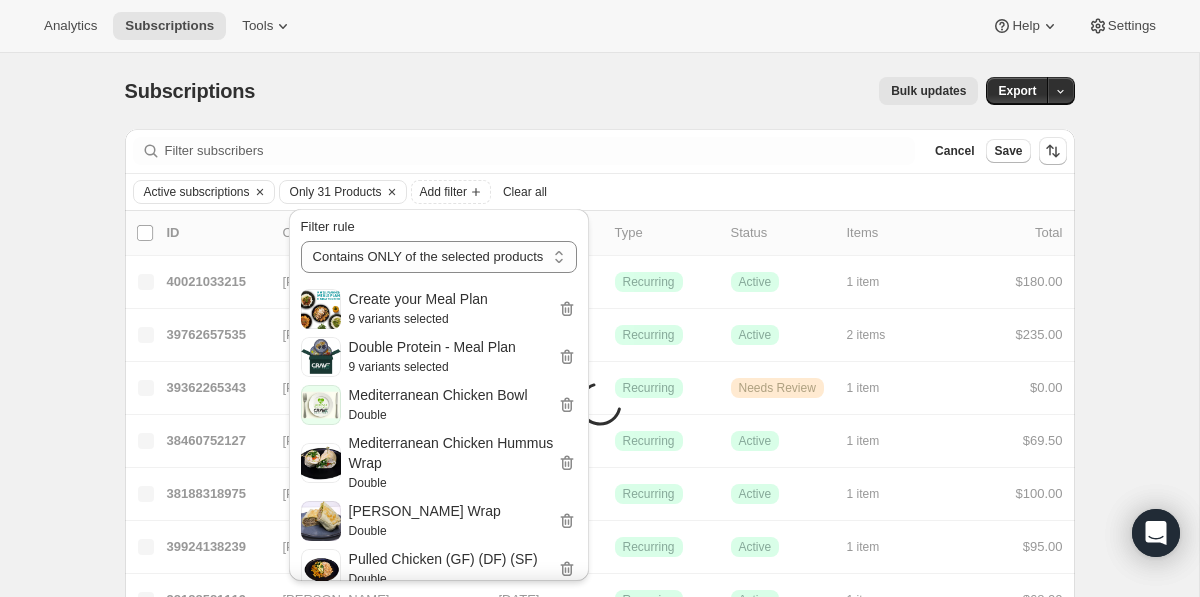 click 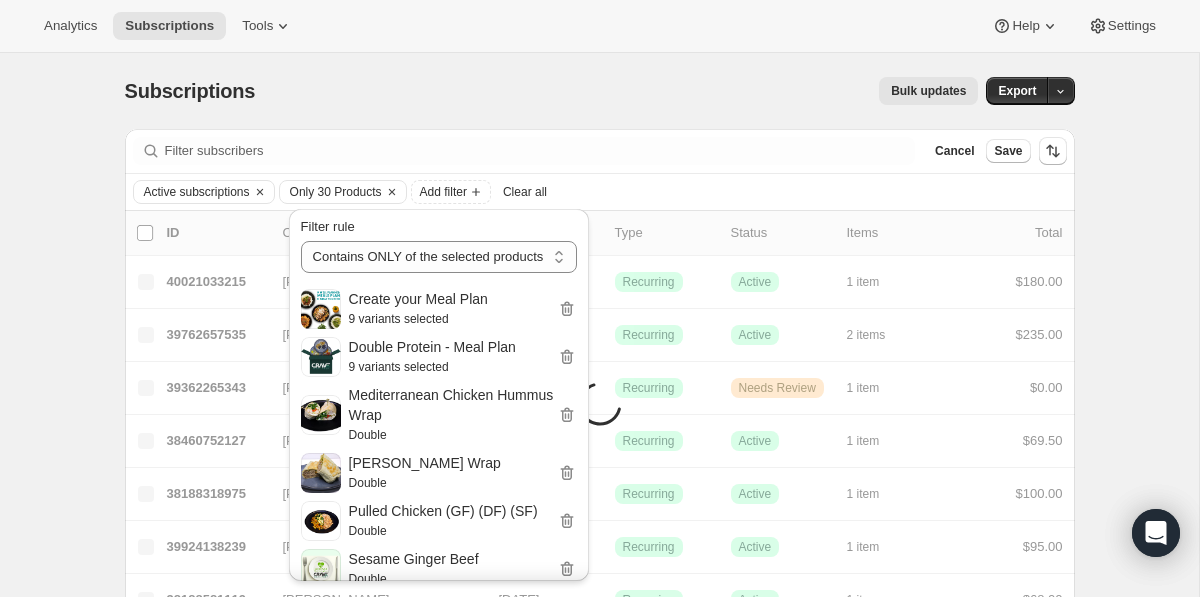 click 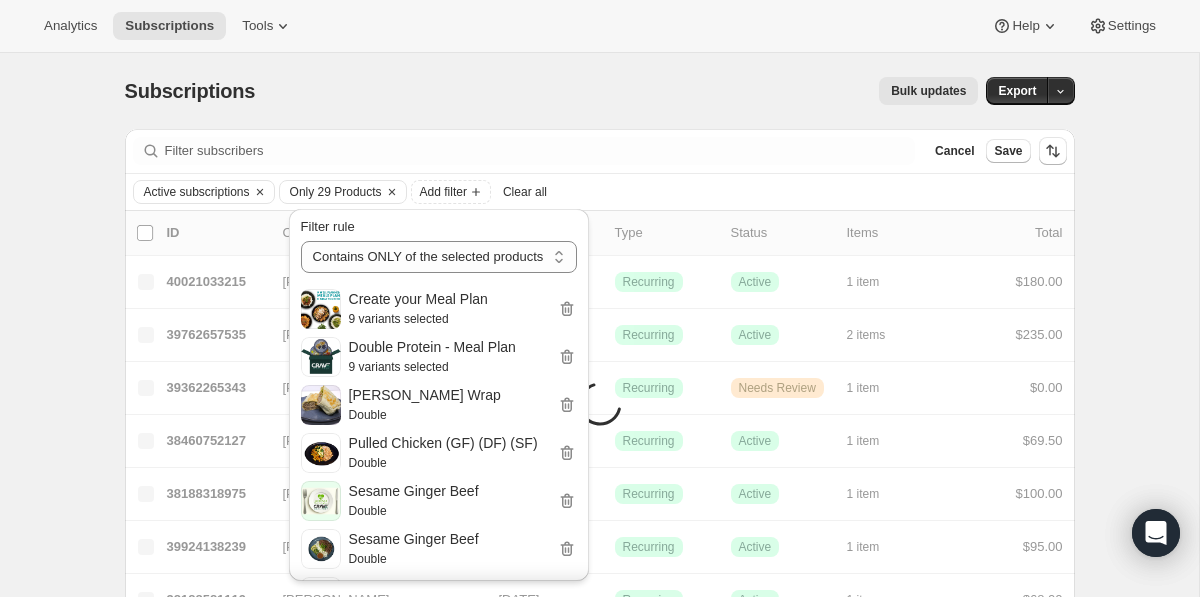 click 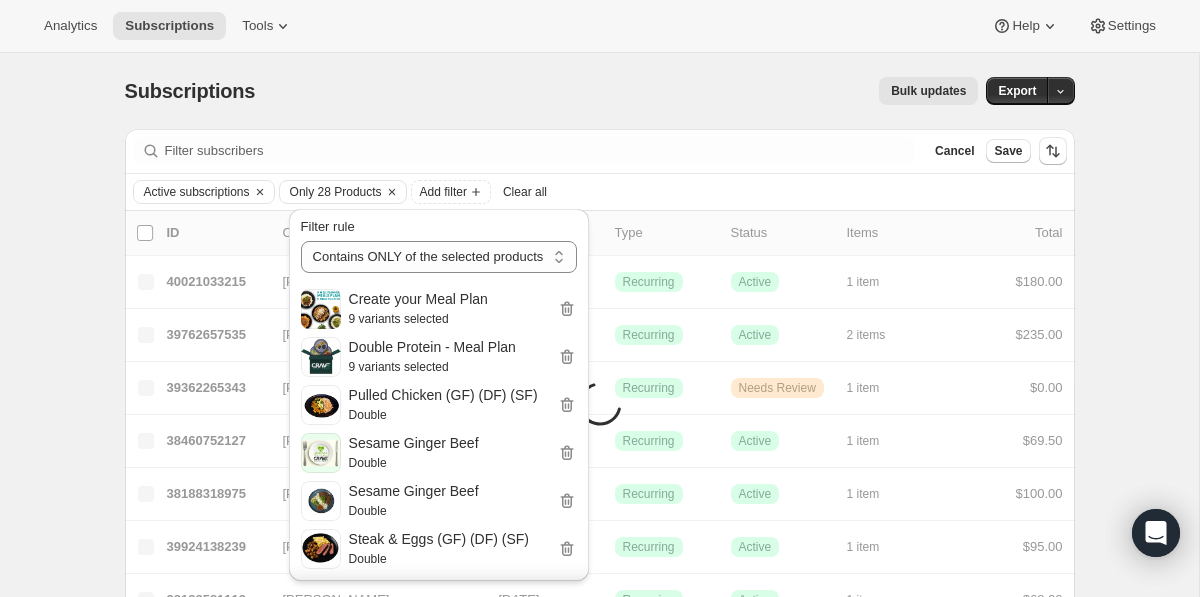 click 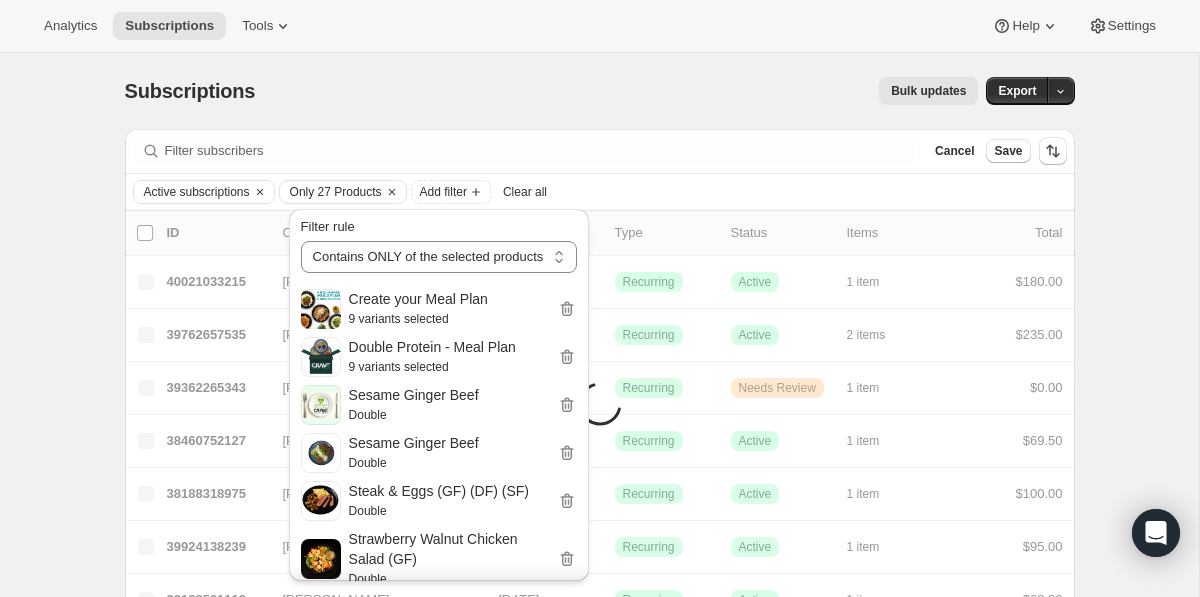 click 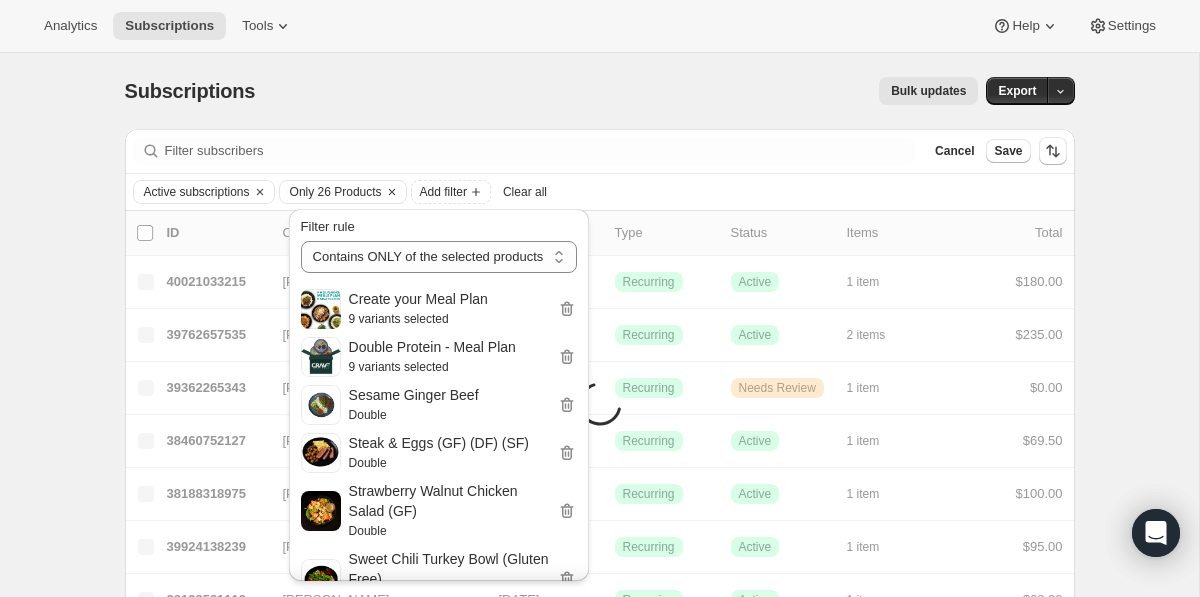 click 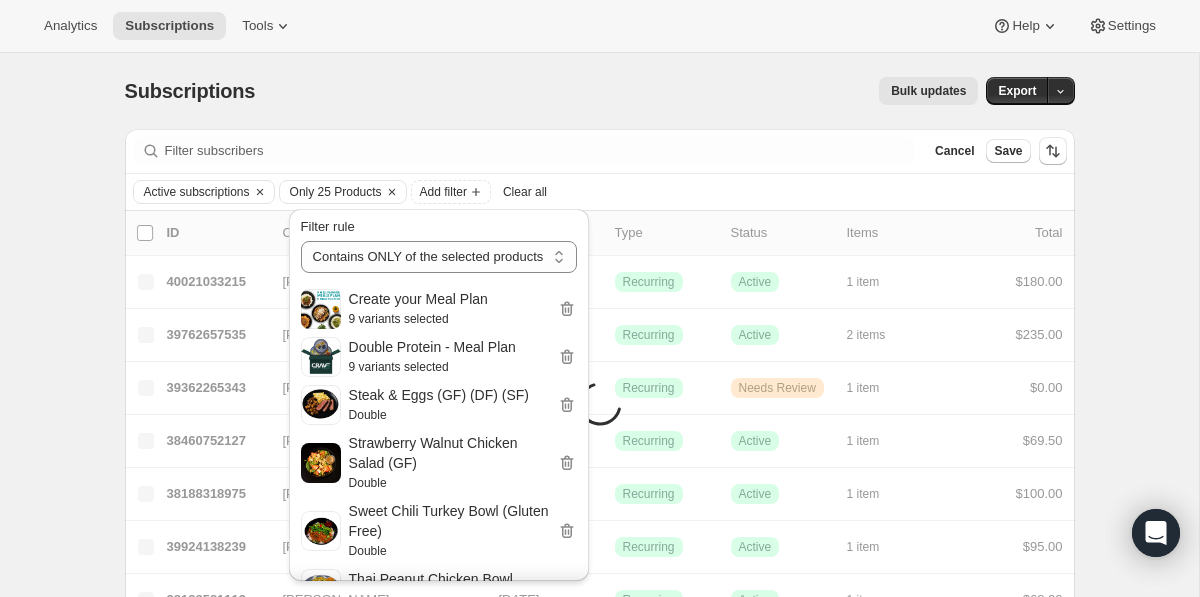 click 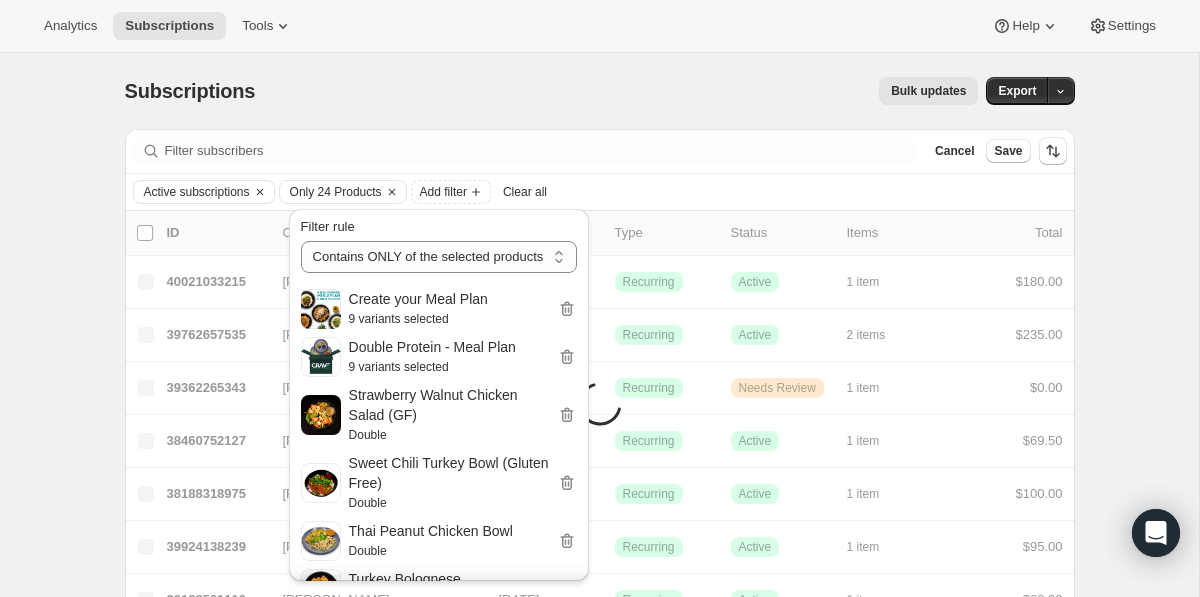 click 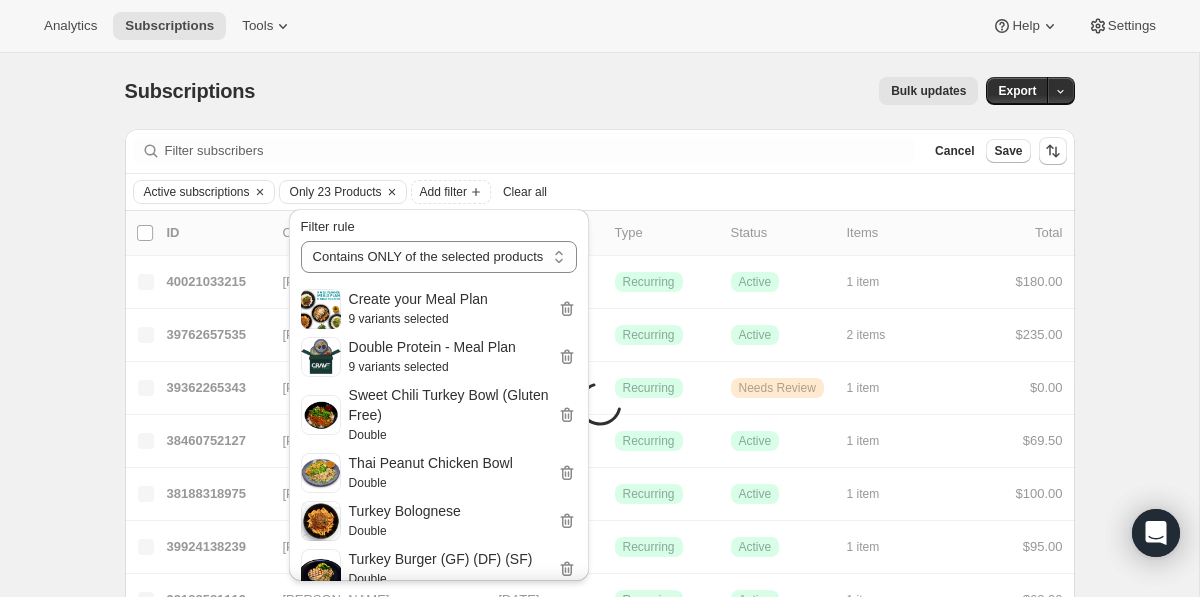 click 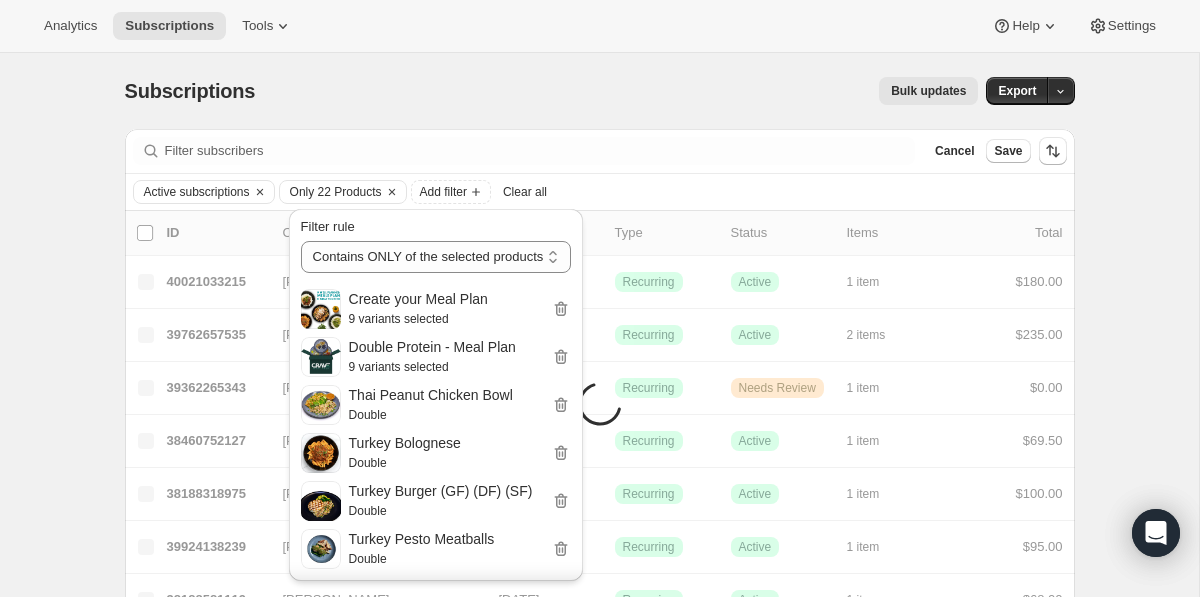 click 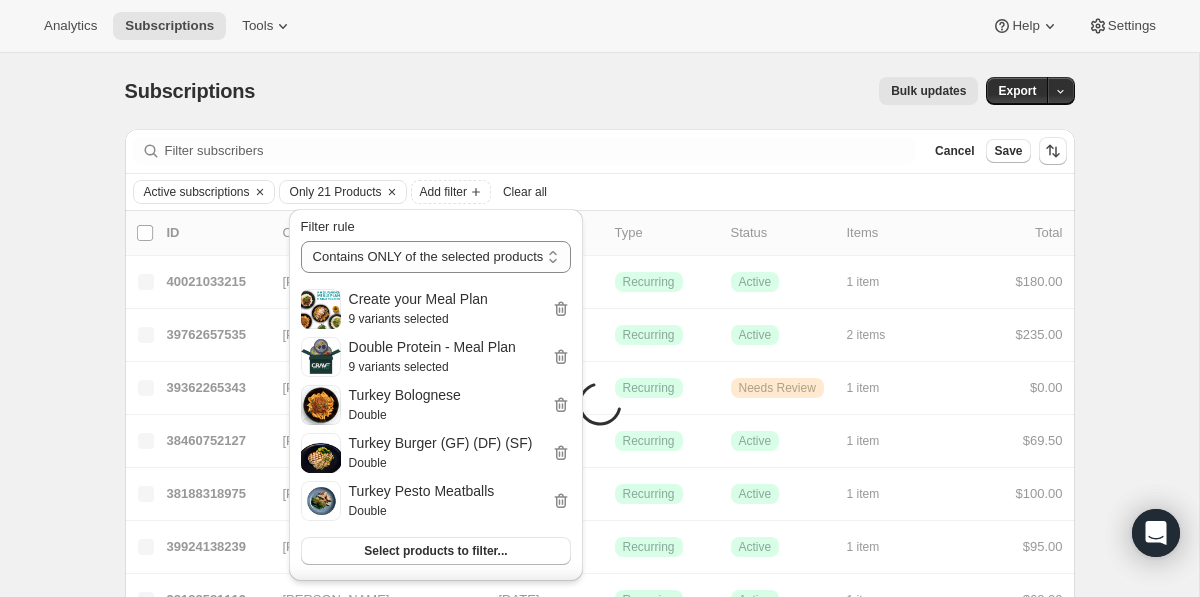click 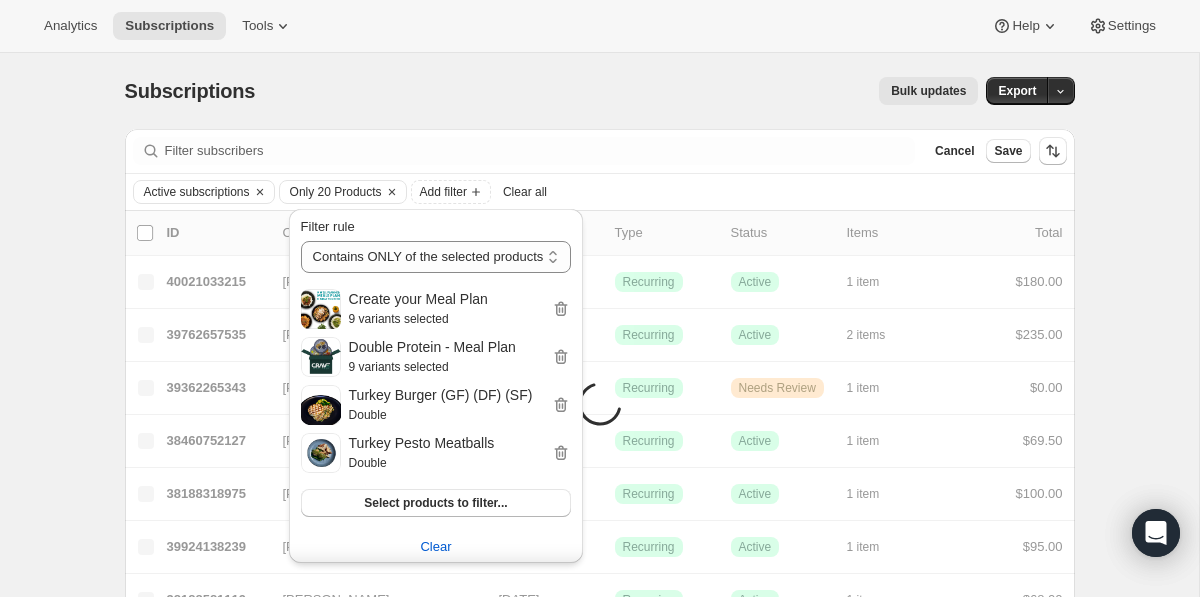click 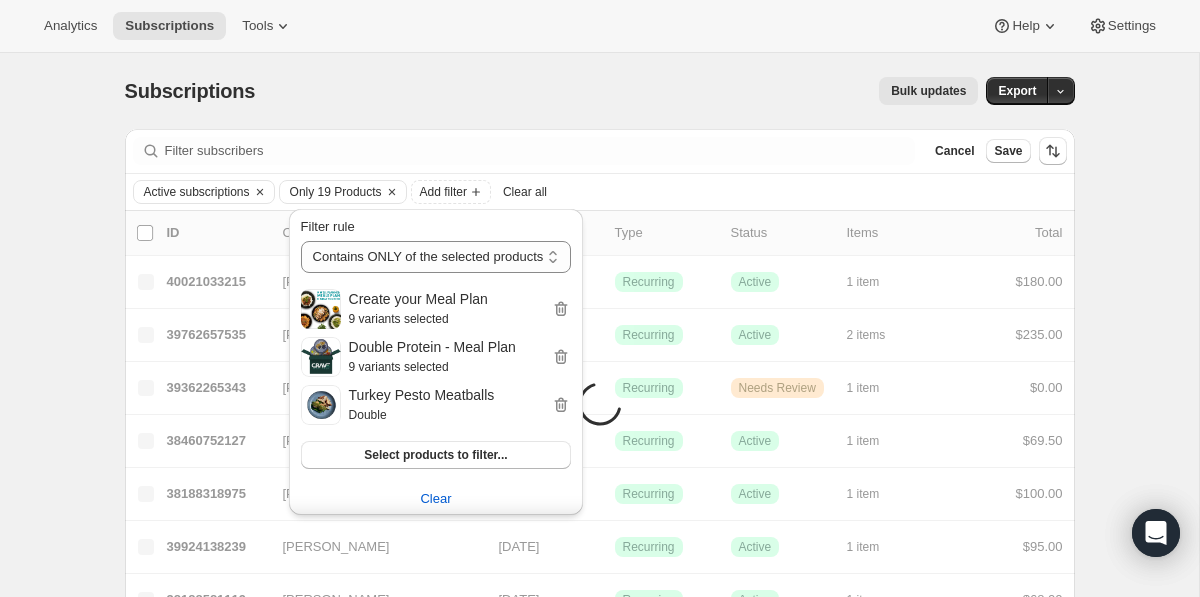 click 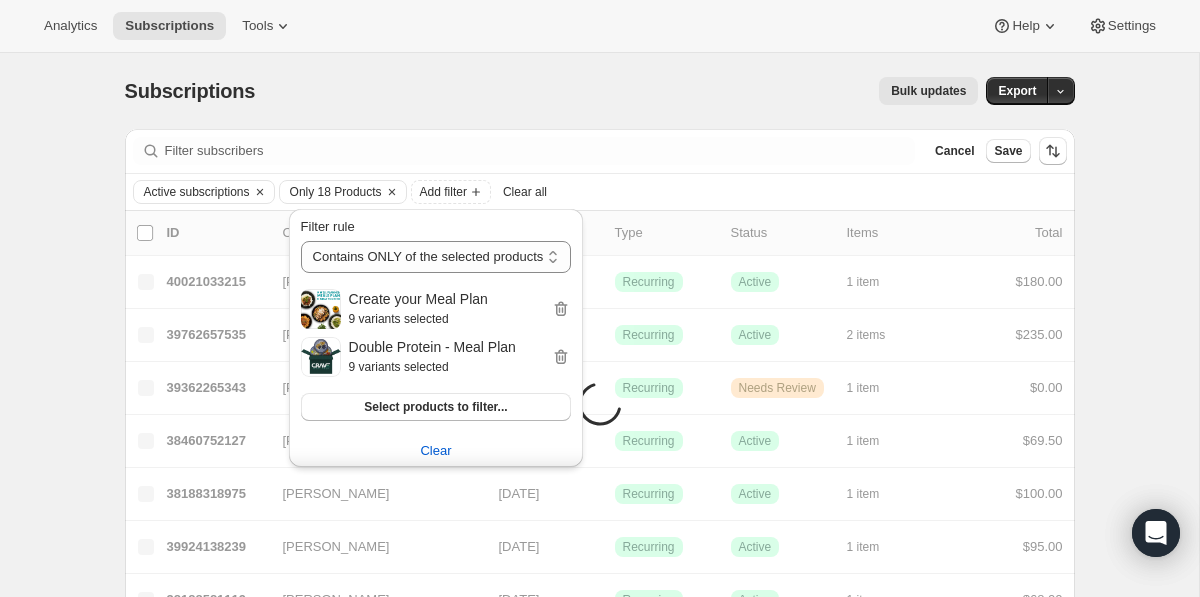 click on "Subscriptions. This page is ready Subscriptions Bulk updates More actions Bulk updates Export" at bounding box center (600, 91) 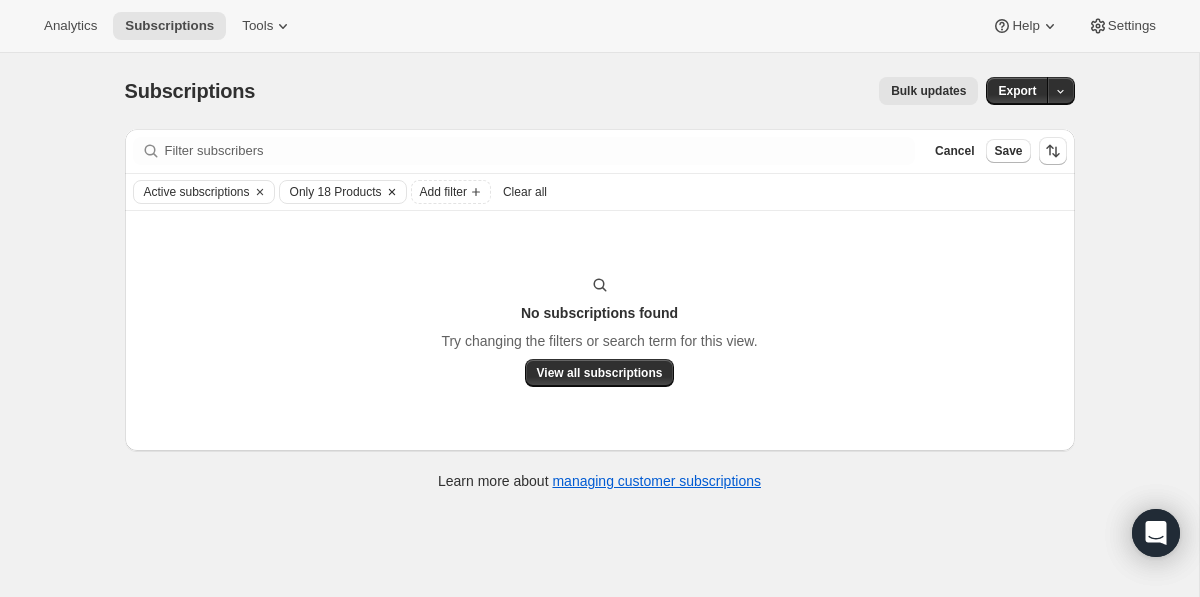 click on "Only 18 Products" at bounding box center [336, 192] 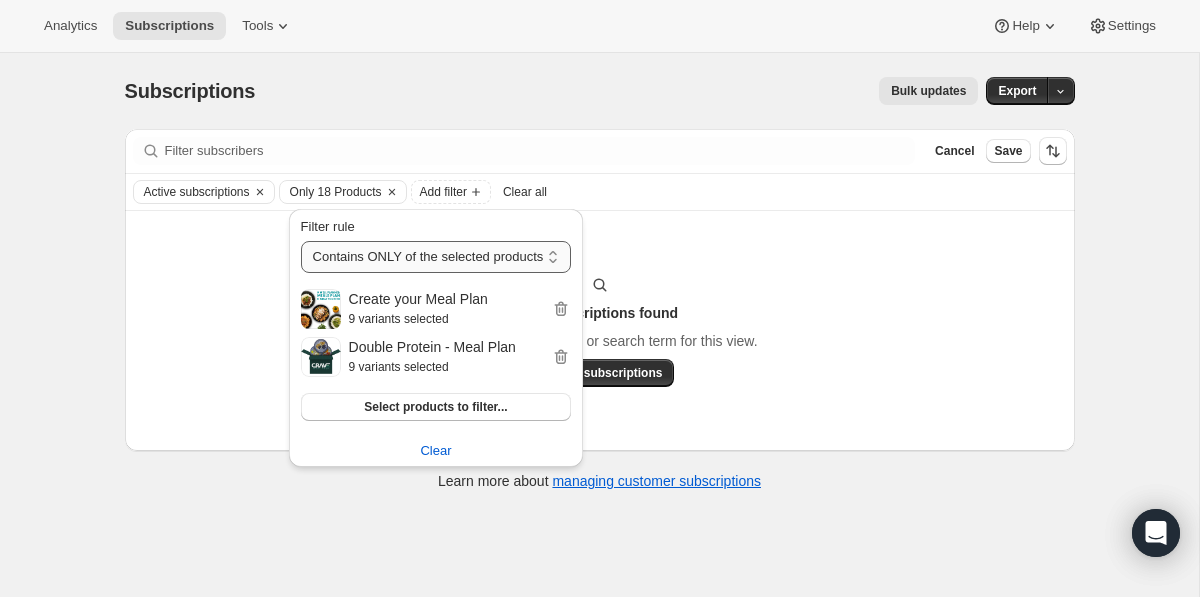 click on "Contains ANY of the selected products Contains ALL of the selected products Contains ONLY of the selected products Does NOT contain ANY of the selected products" at bounding box center [436, 257] 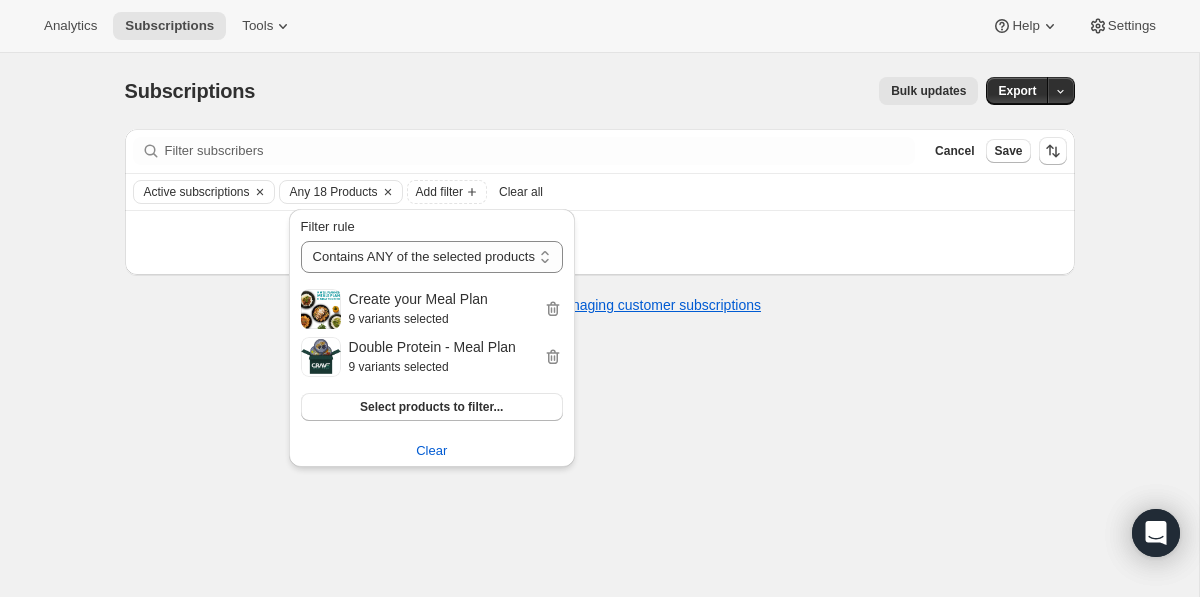 click on "Bulk updates" at bounding box center (628, 91) 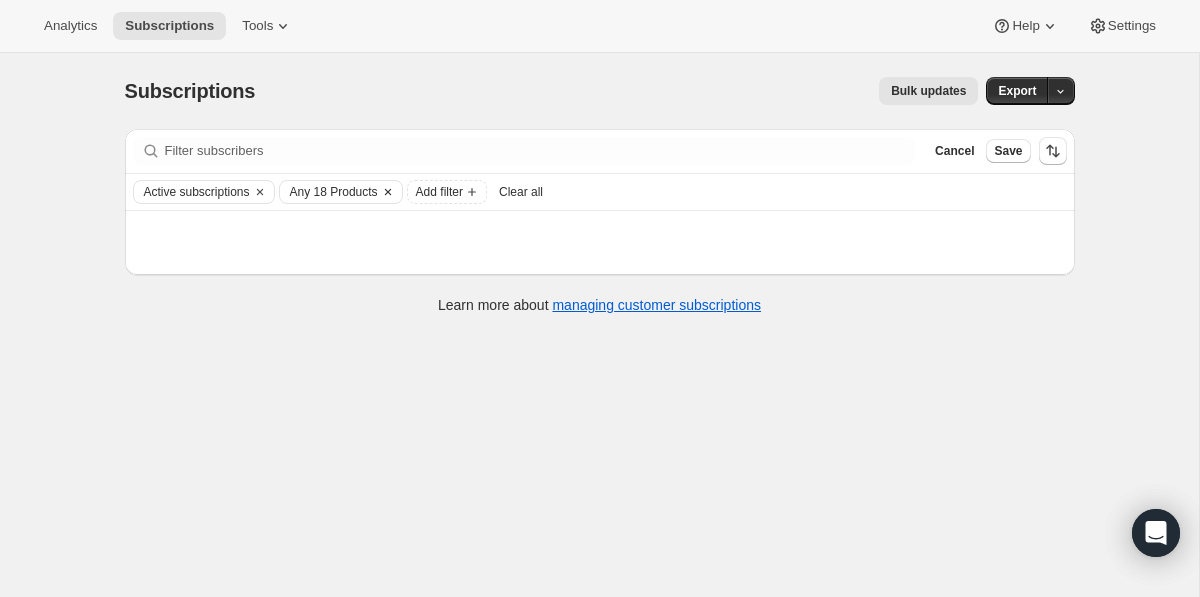 click on "Any 18 Products" at bounding box center [334, 192] 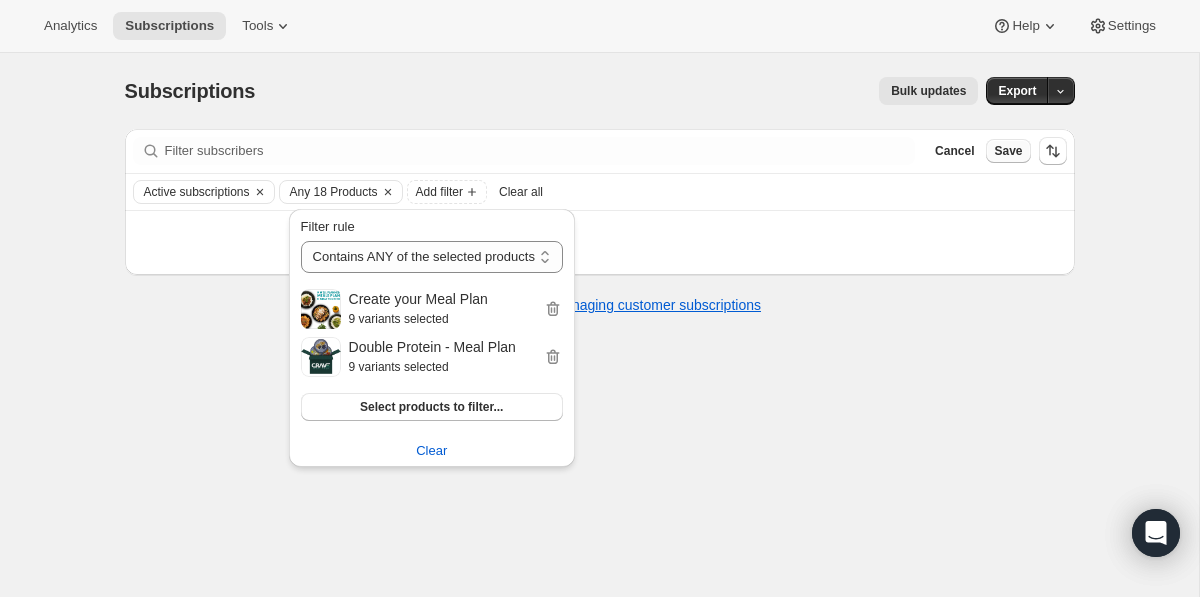 click on "Save" at bounding box center [1008, 151] 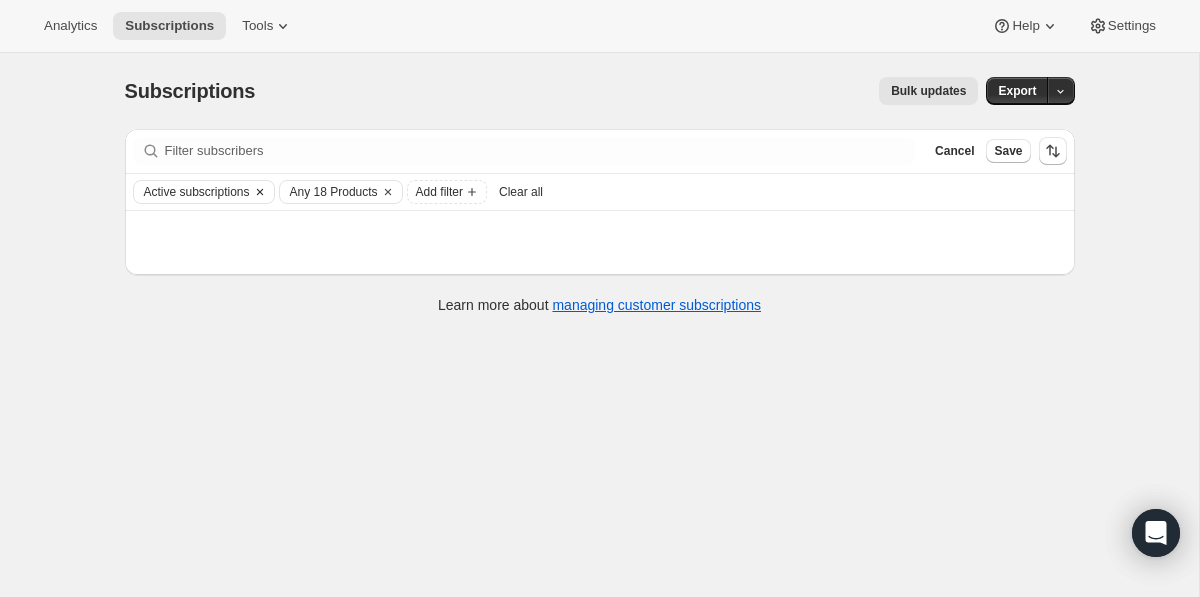 click on "Active subscriptions" at bounding box center (192, 192) 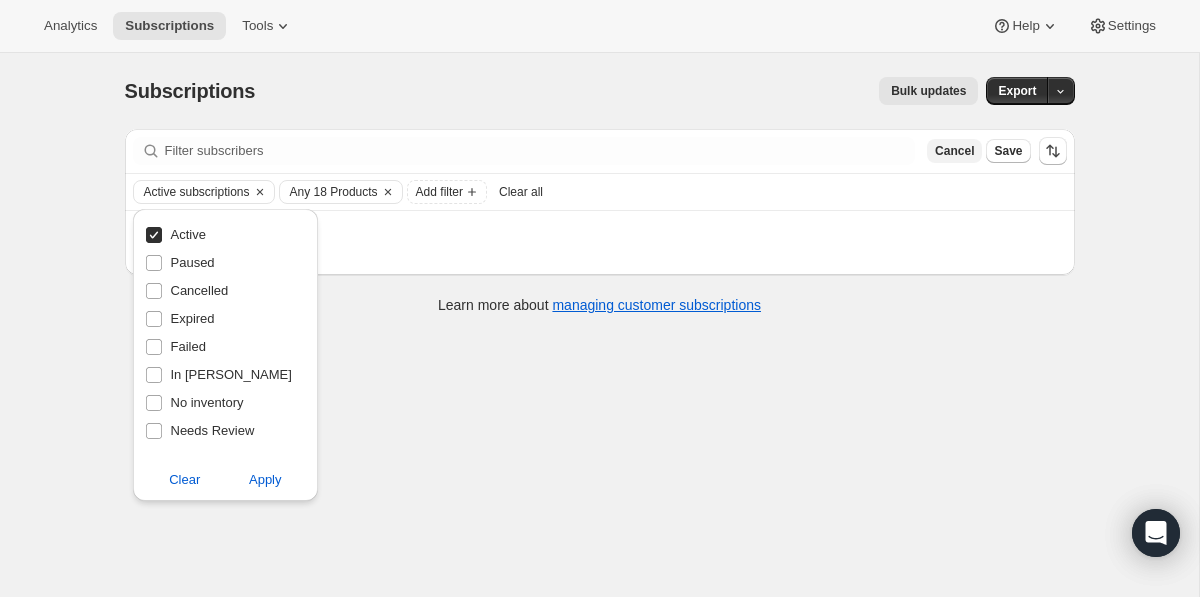 click on "Cancel" at bounding box center [954, 151] 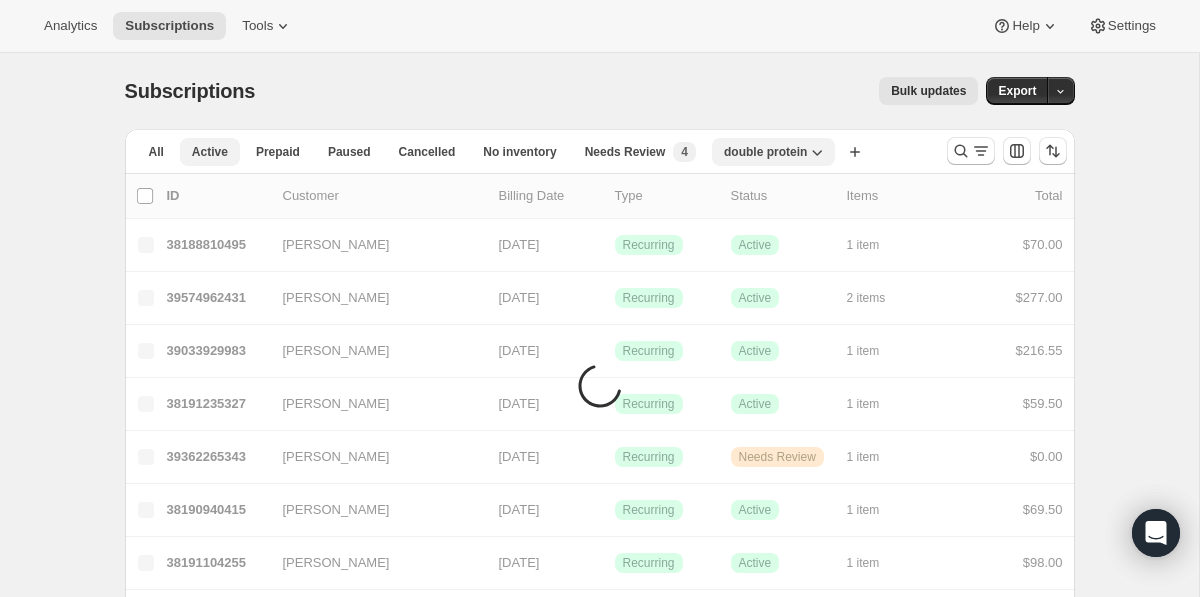 click on "Active" at bounding box center (210, 152) 